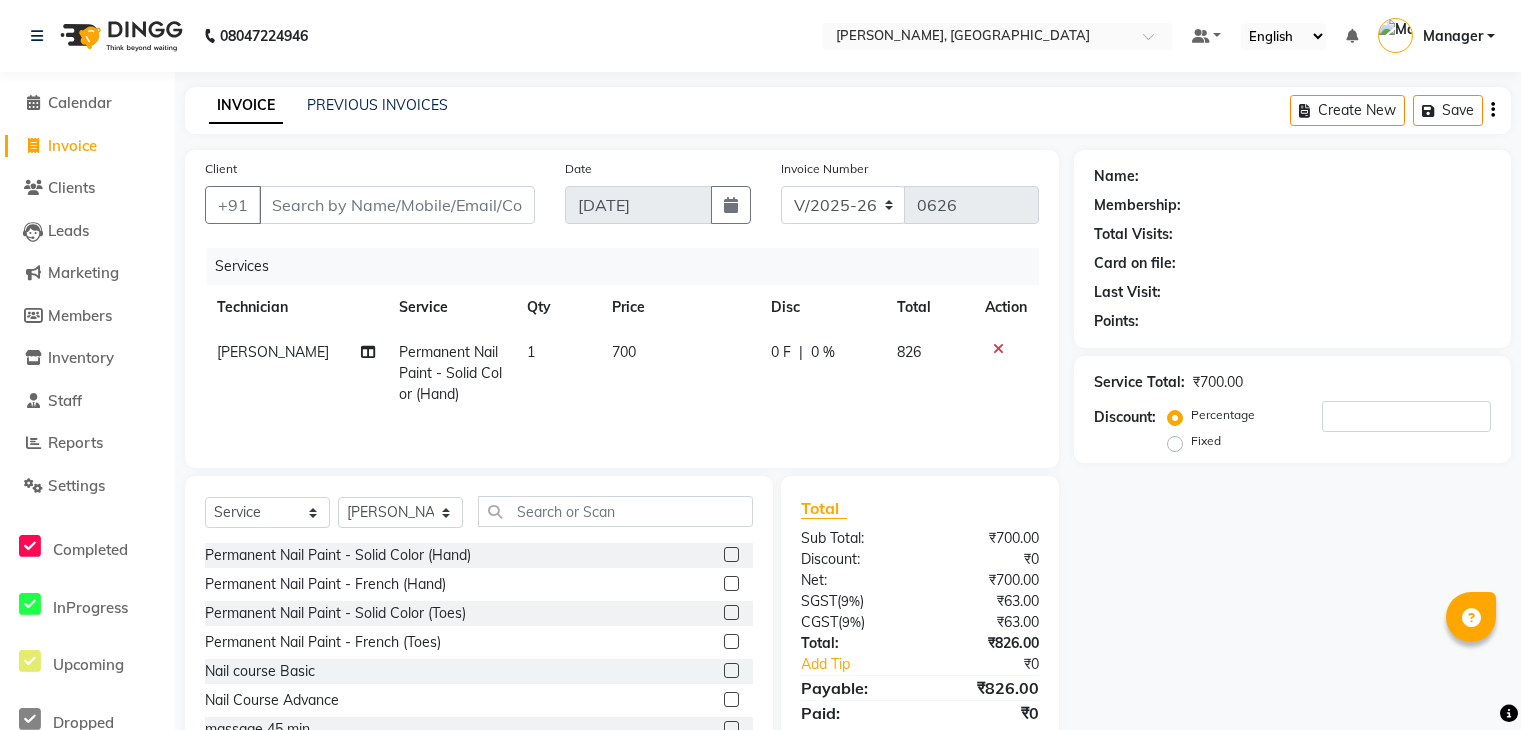 select on "4495" 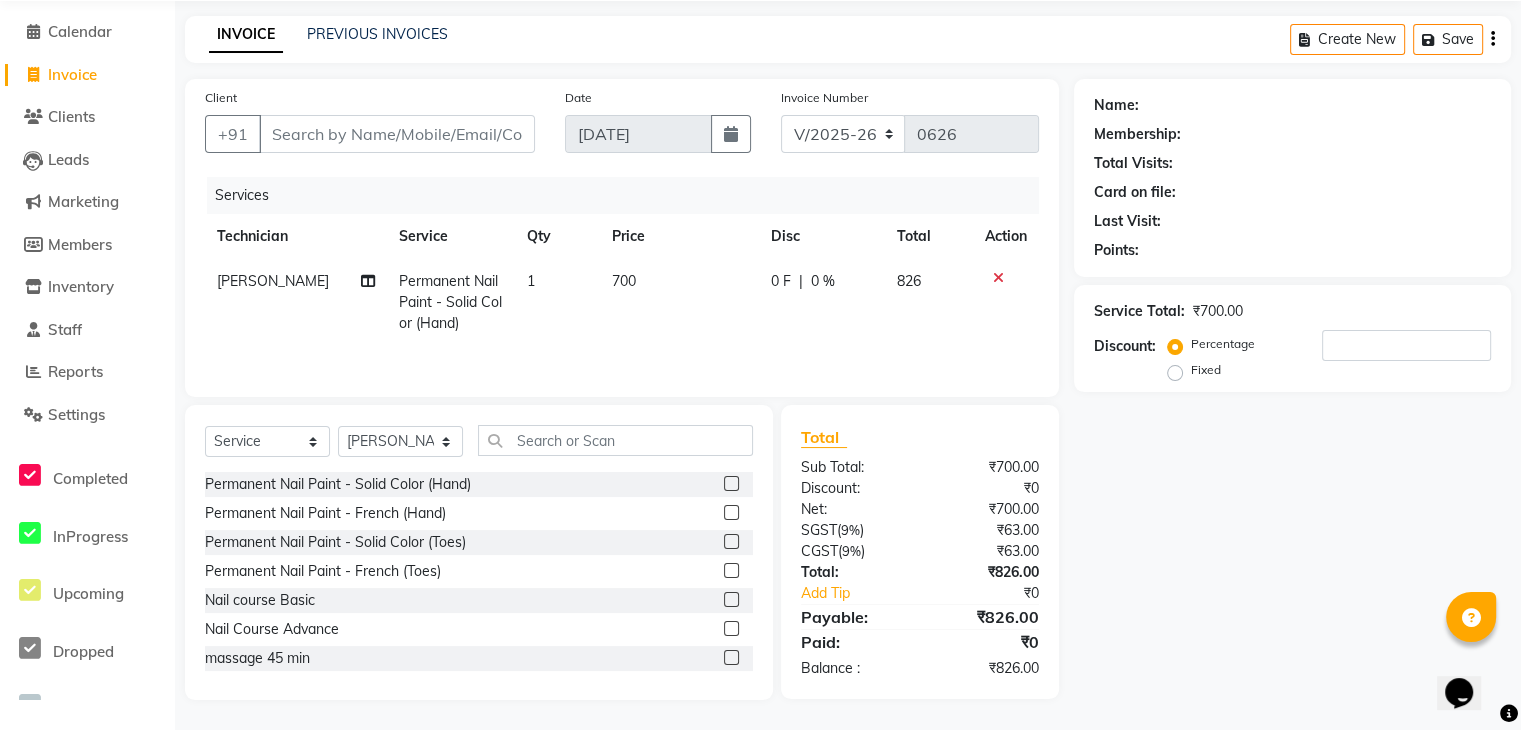 scroll, scrollTop: 0, scrollLeft: 0, axis: both 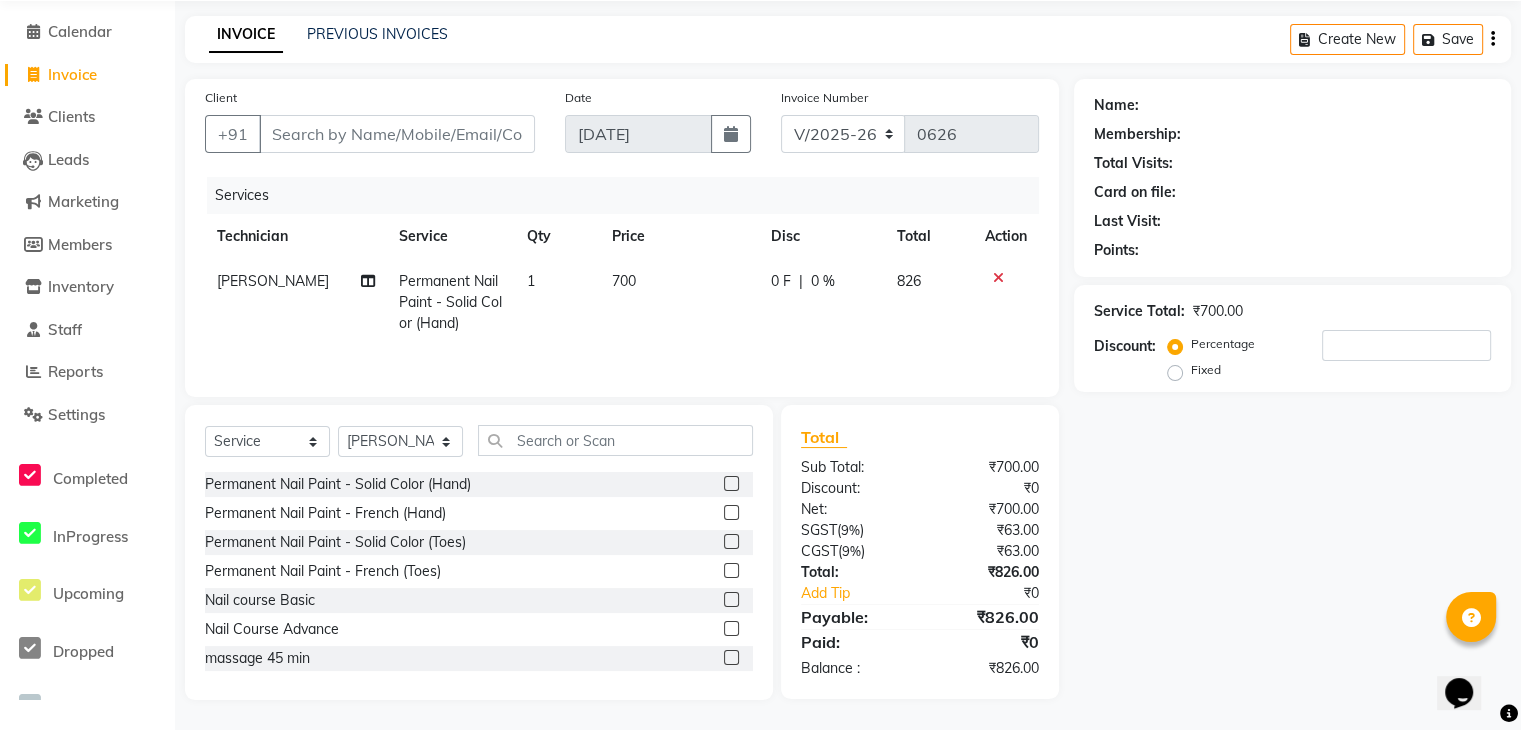 click on "[PERSON_NAME]" 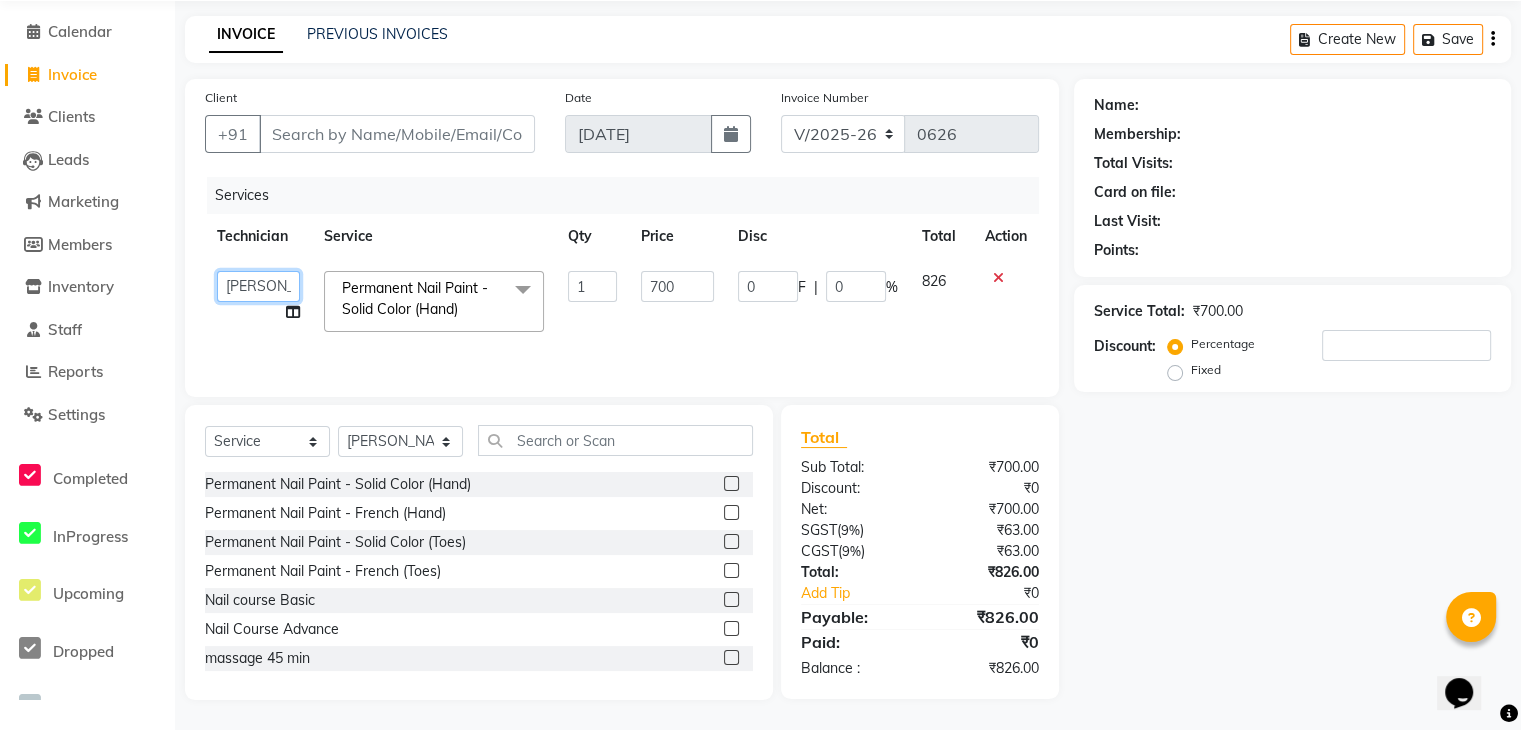 click on "Admin   [PERSON_NAME]   Manager   [PERSON_NAME]   [PERSON_NAME]" 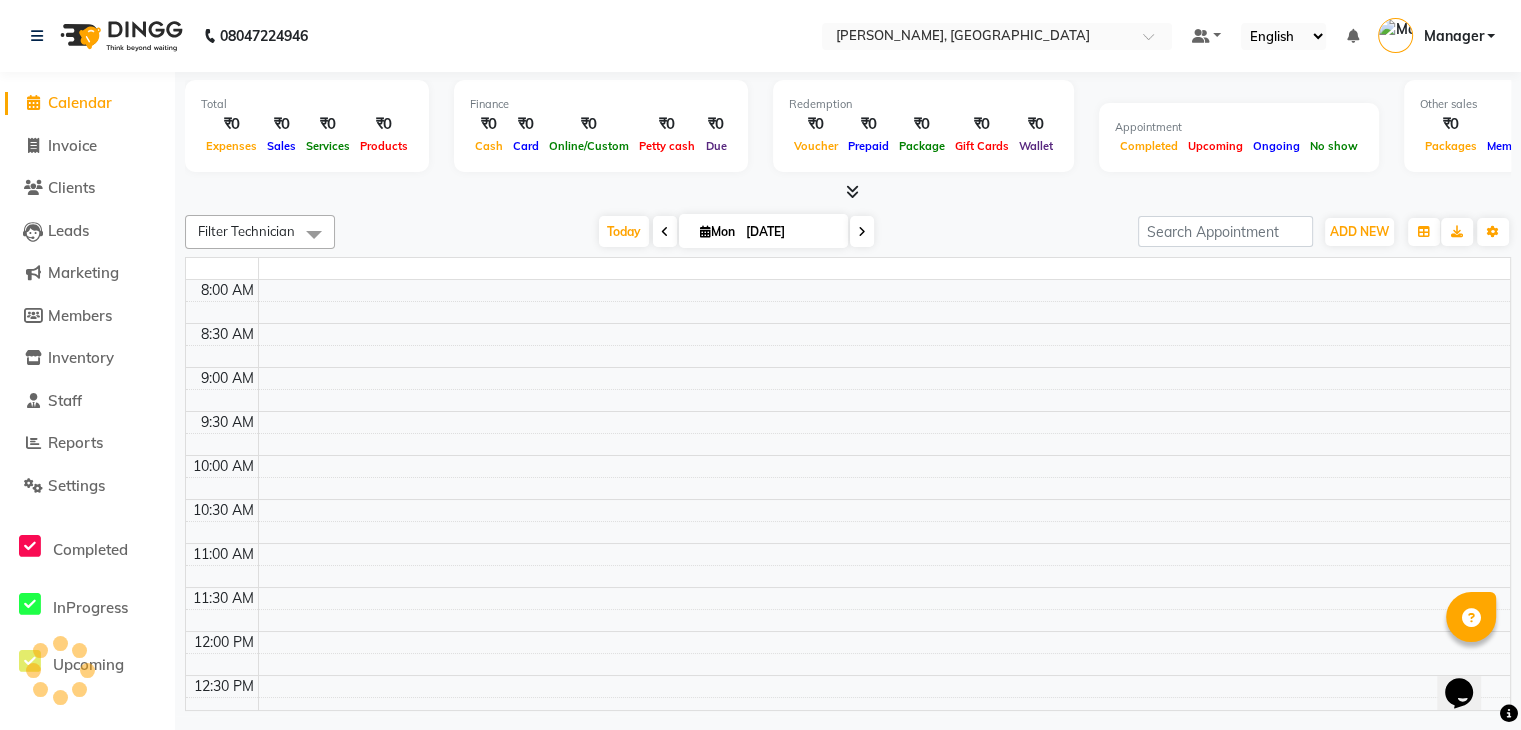 scroll, scrollTop: 0, scrollLeft: 0, axis: both 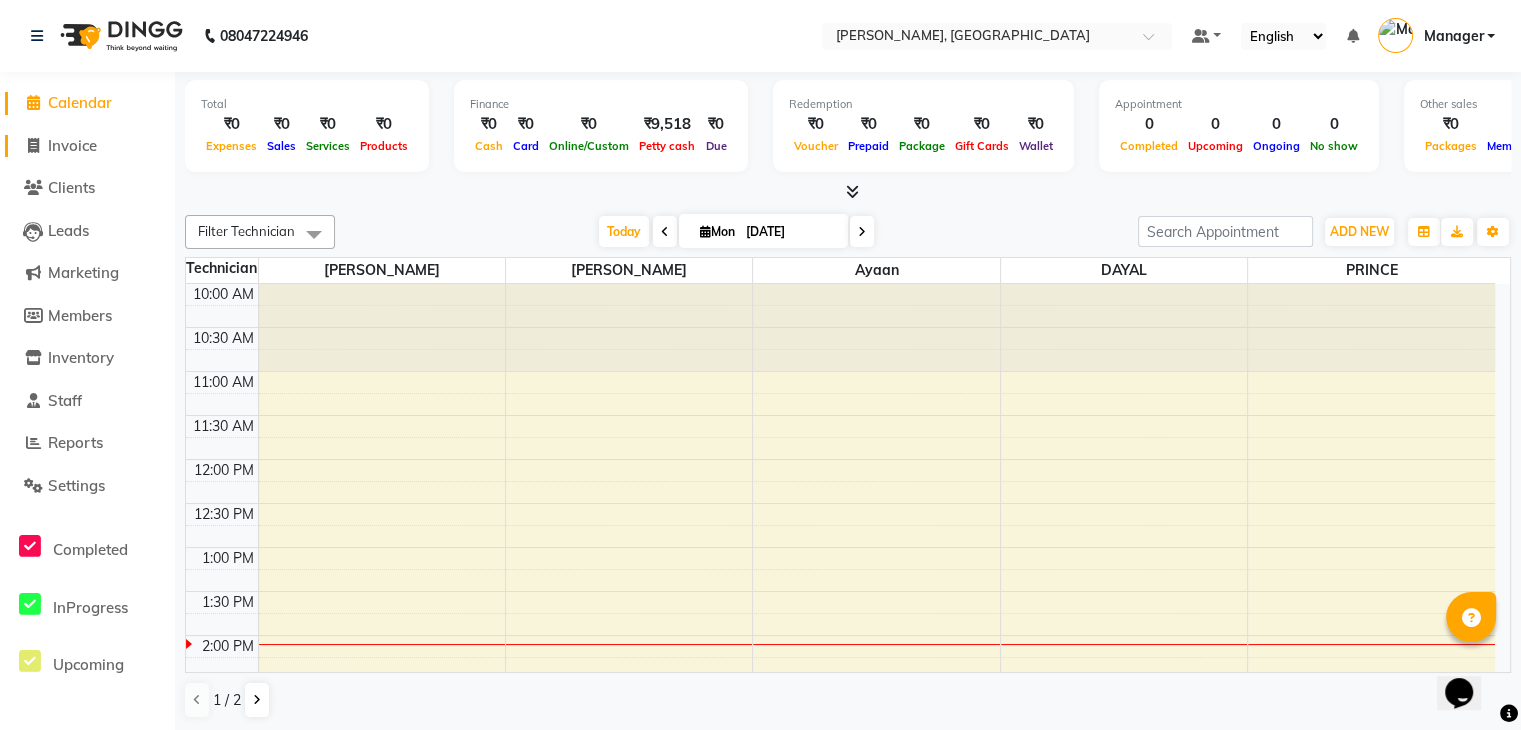 click on "Invoice" 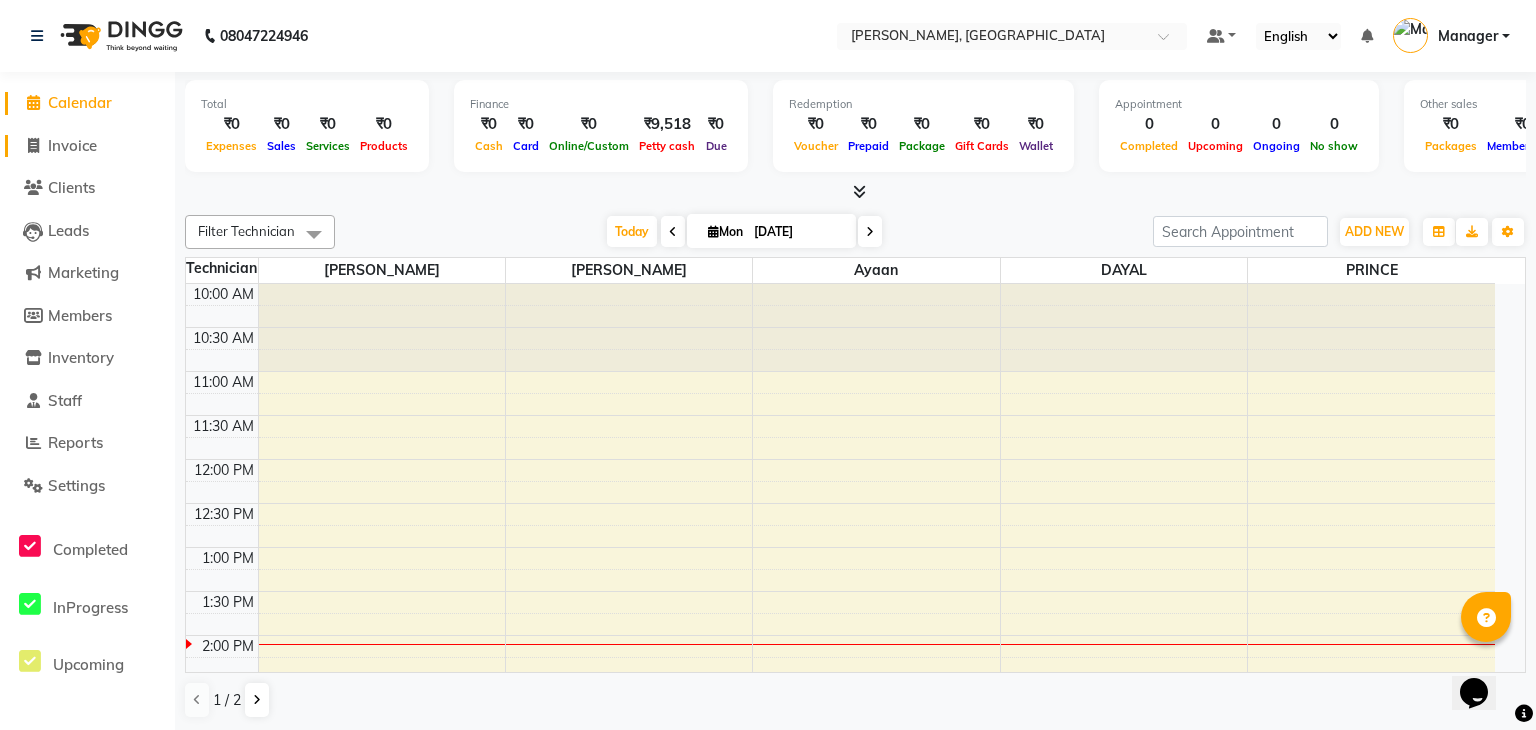 select on "4495" 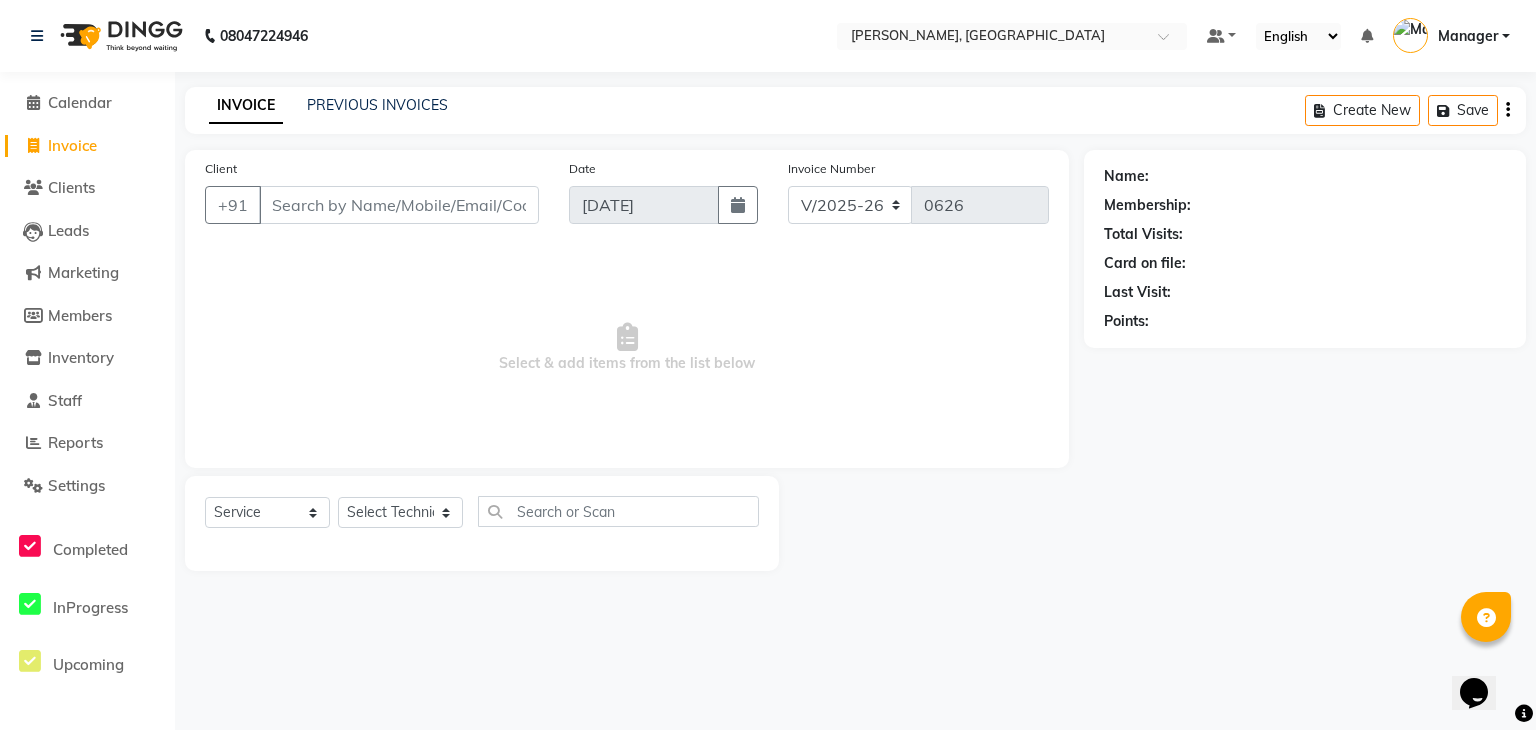 click on "Select  Service  Product  Membership  Package Voucher Prepaid Gift Card  Select Technician Admin [PERSON_NAME] Manager [PERSON_NAME] [PERSON_NAME]" 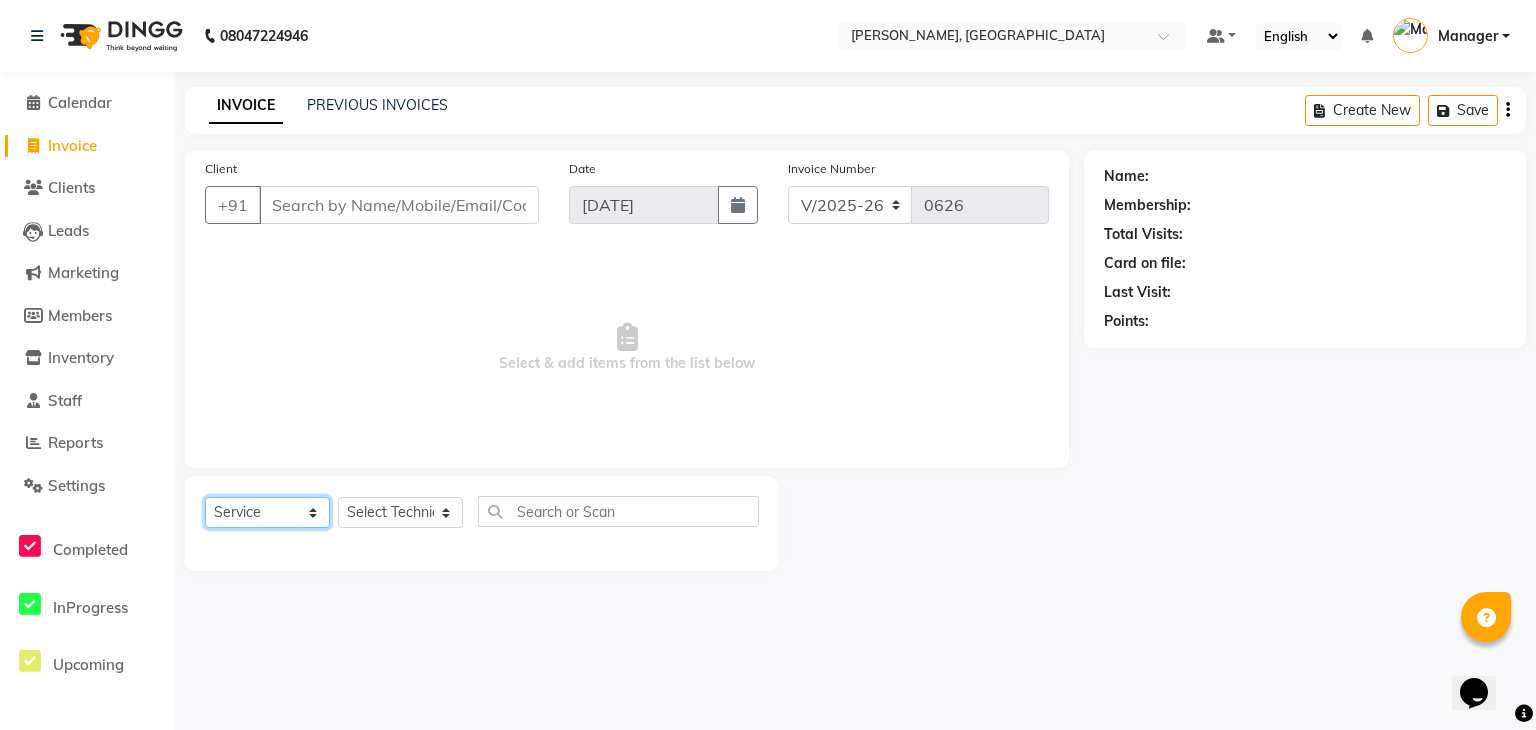 click on "Select  Service  Product  Membership  Package Voucher Prepaid Gift Card" 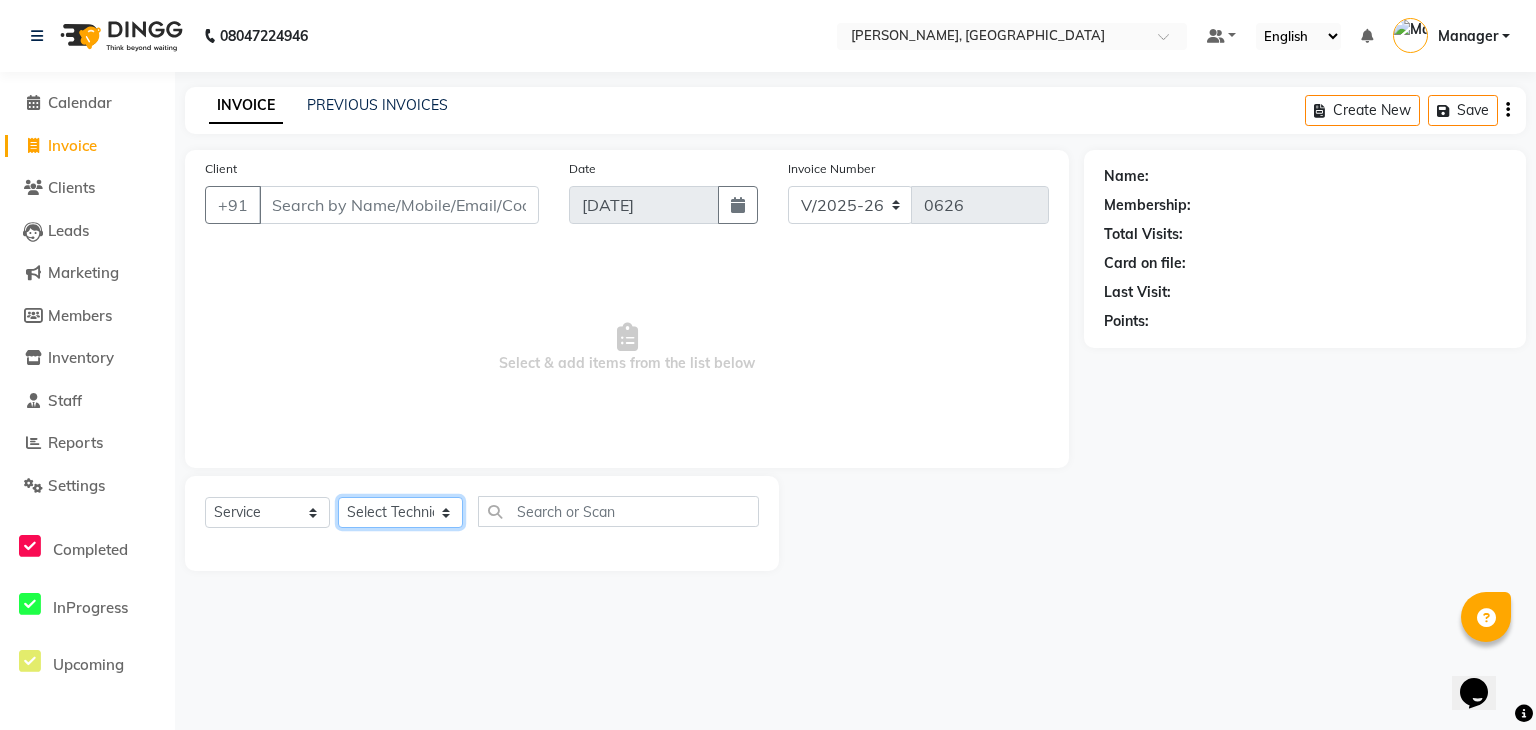 click on "Select Technician Admin [PERSON_NAME] Manager [PERSON_NAME] [PERSON_NAME]" 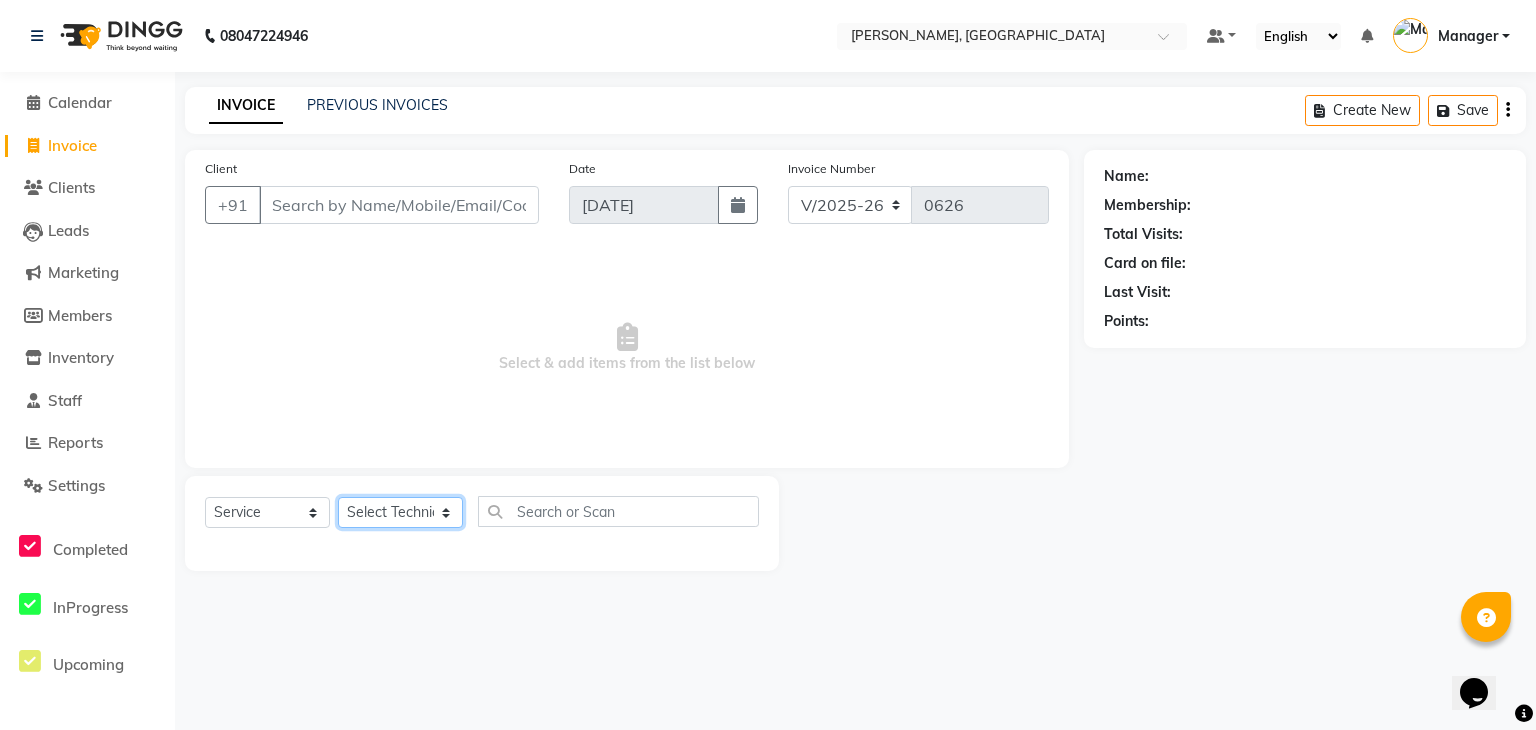 select on "83333" 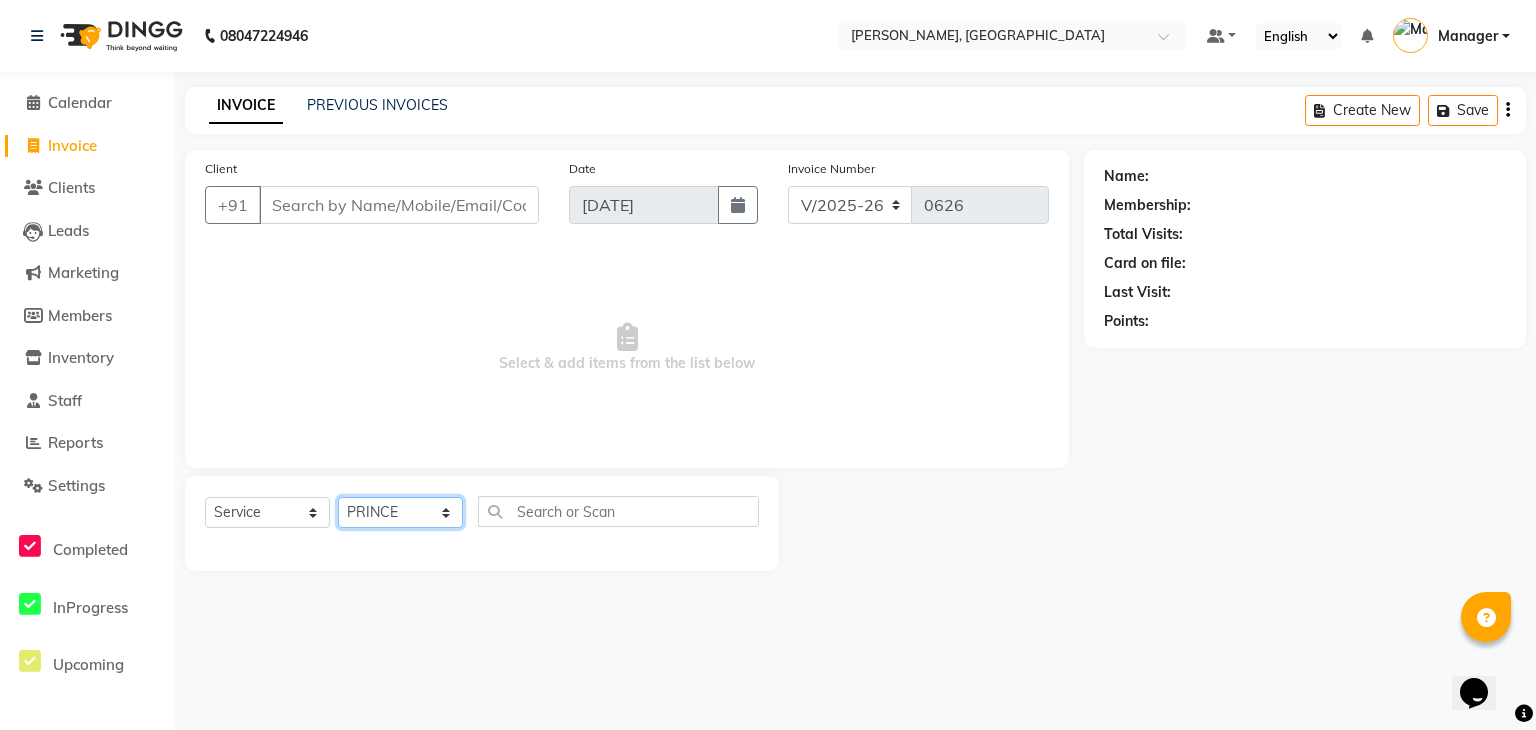 click on "Select Technician Admin [PERSON_NAME] Manager [PERSON_NAME] [PERSON_NAME]" 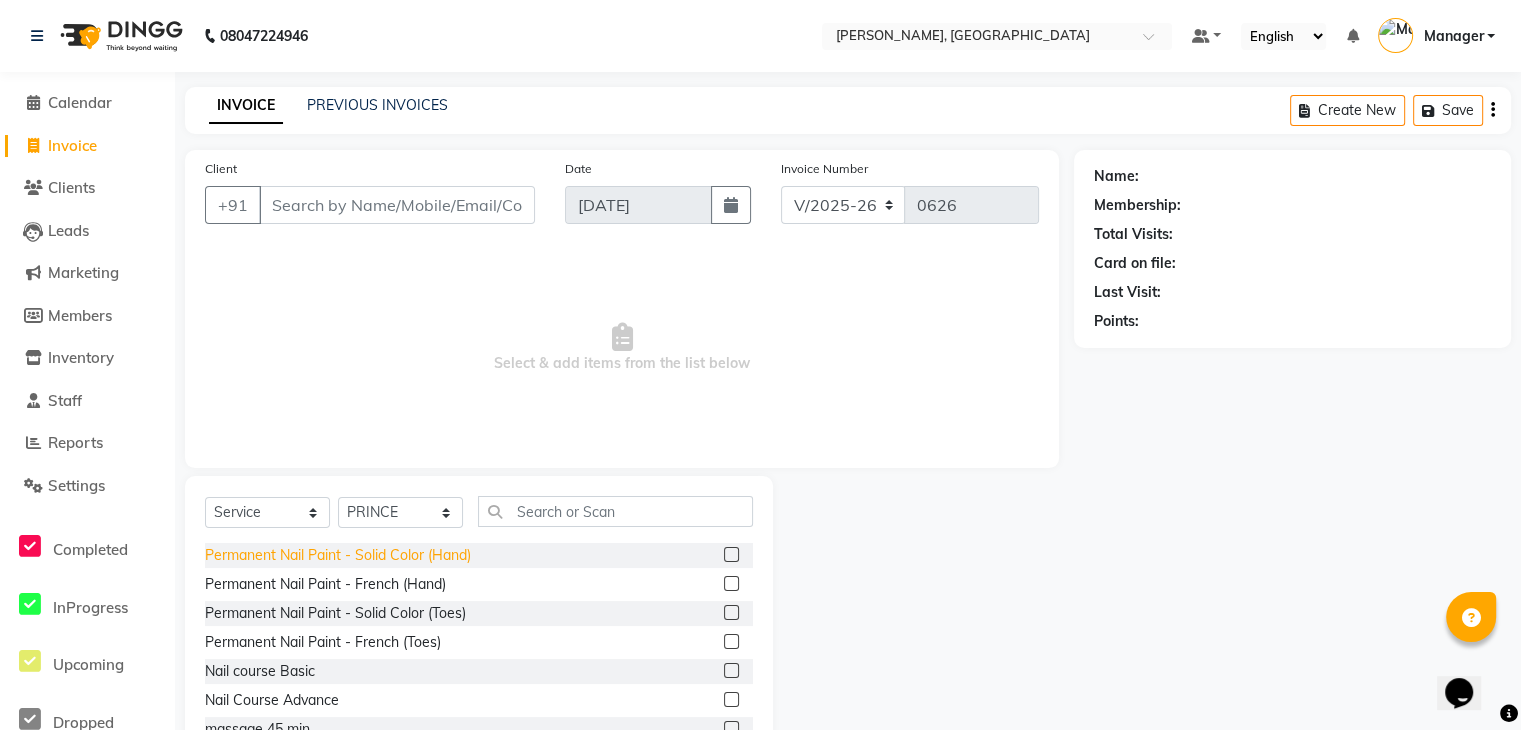 click on "Permanent Nail Paint - Solid Color (Hand)" 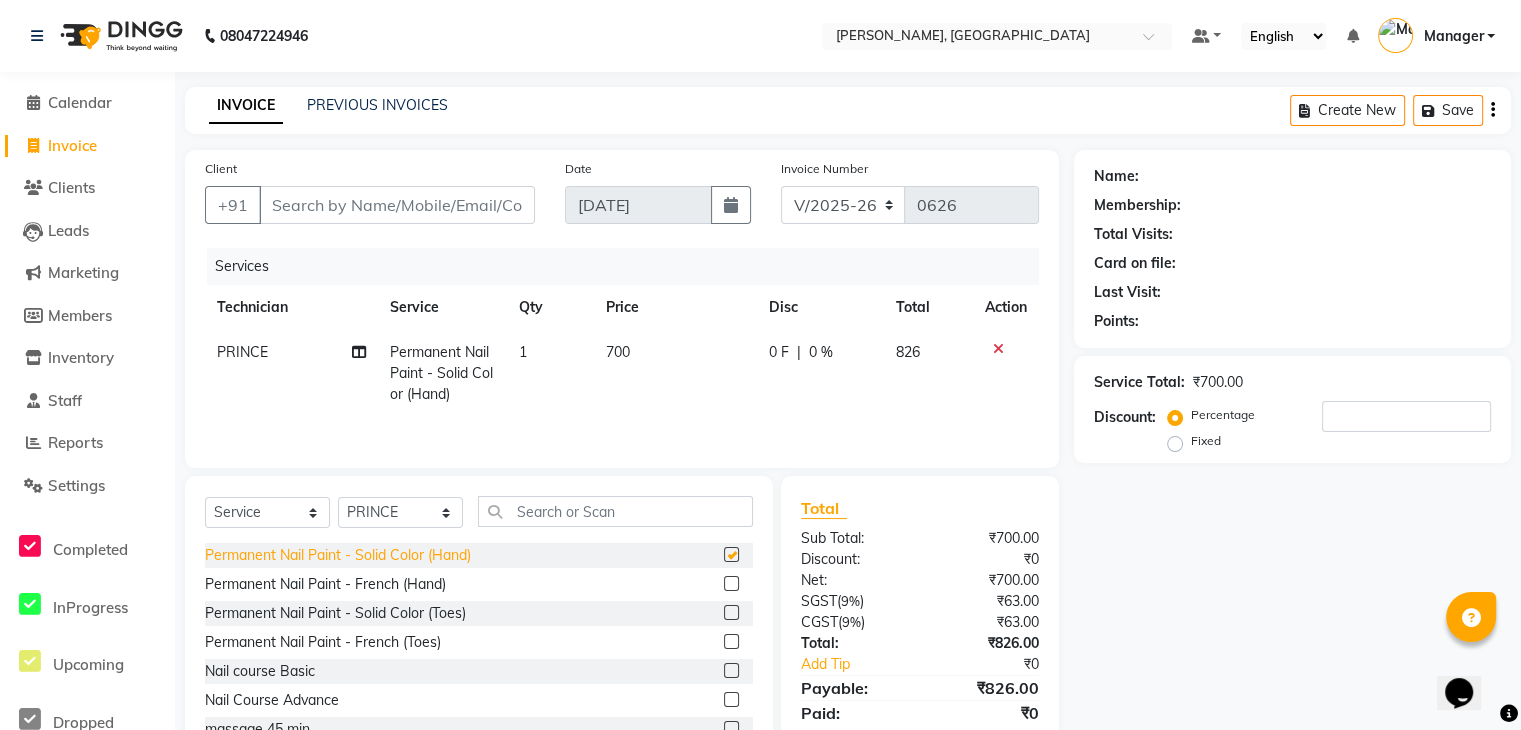 checkbox on "false" 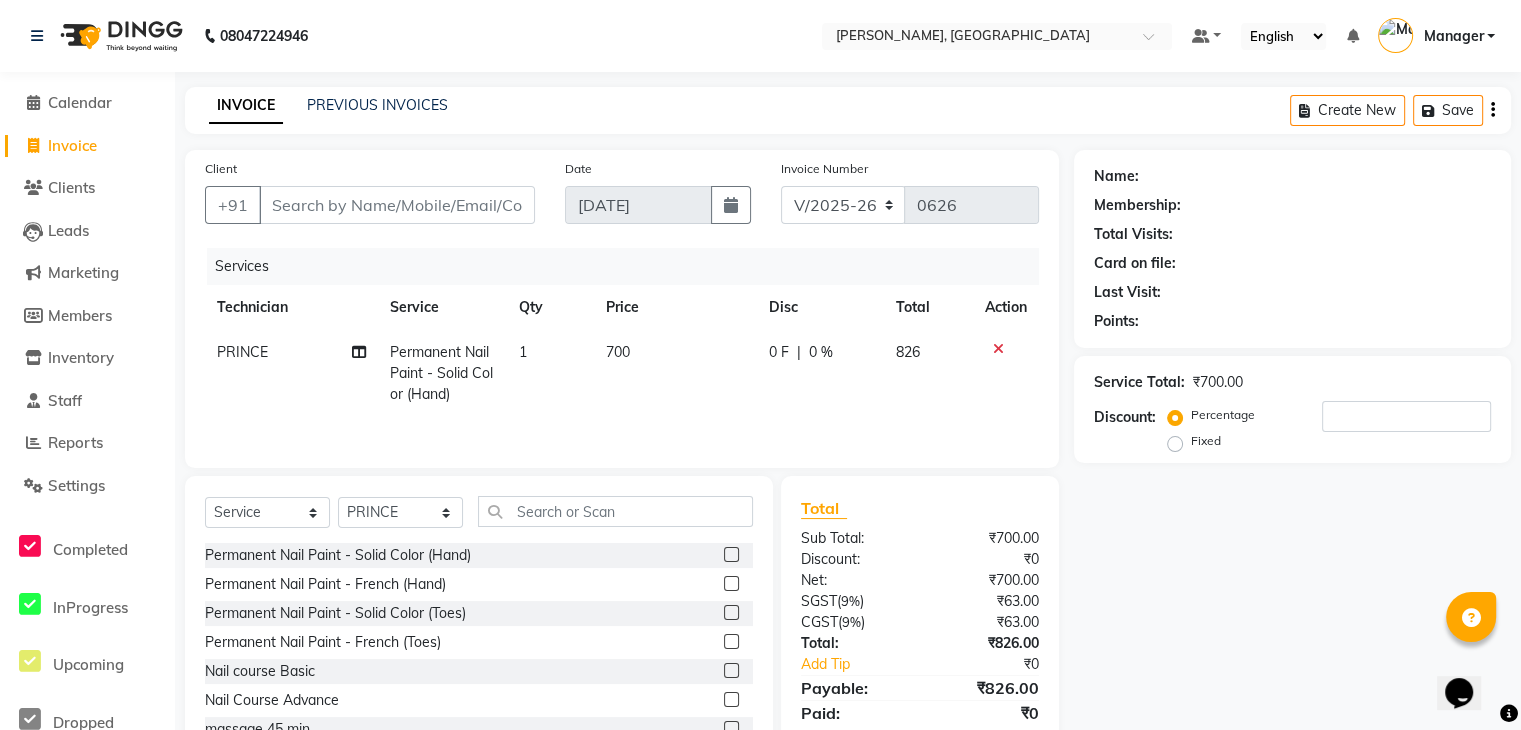 drag, startPoint x: 1506, startPoint y: 282, endPoint x: 1535, endPoint y: 406, distance: 127.345985 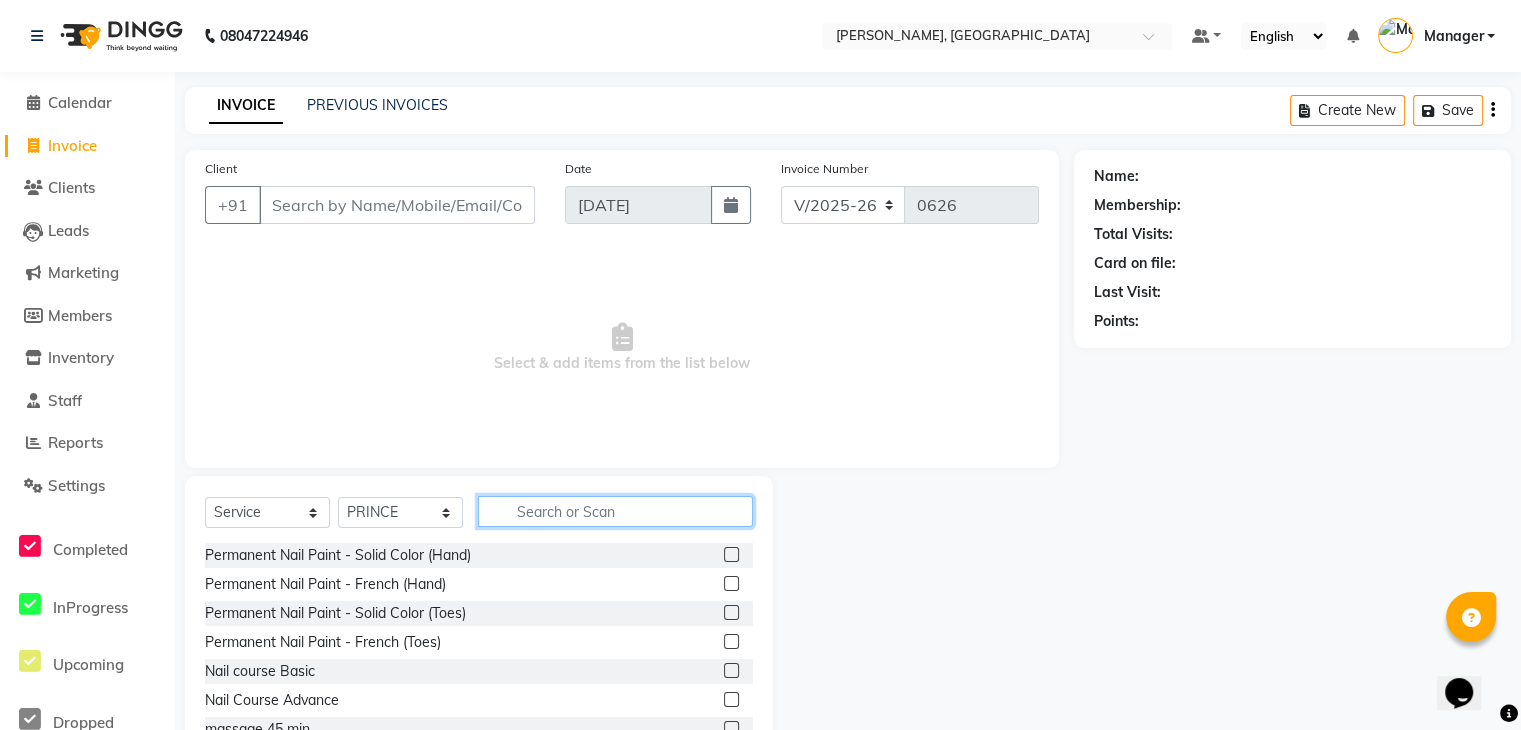 click 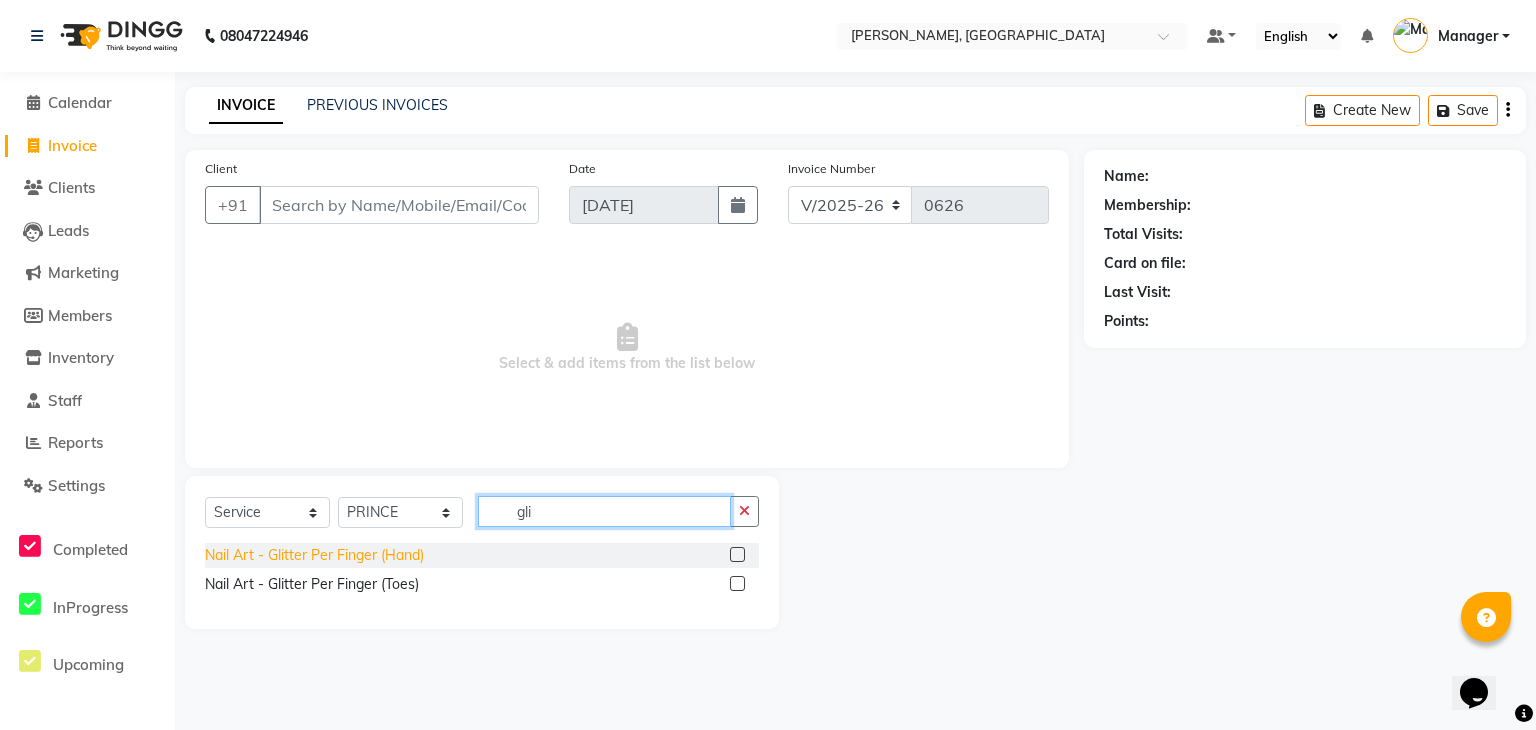 type on "gli" 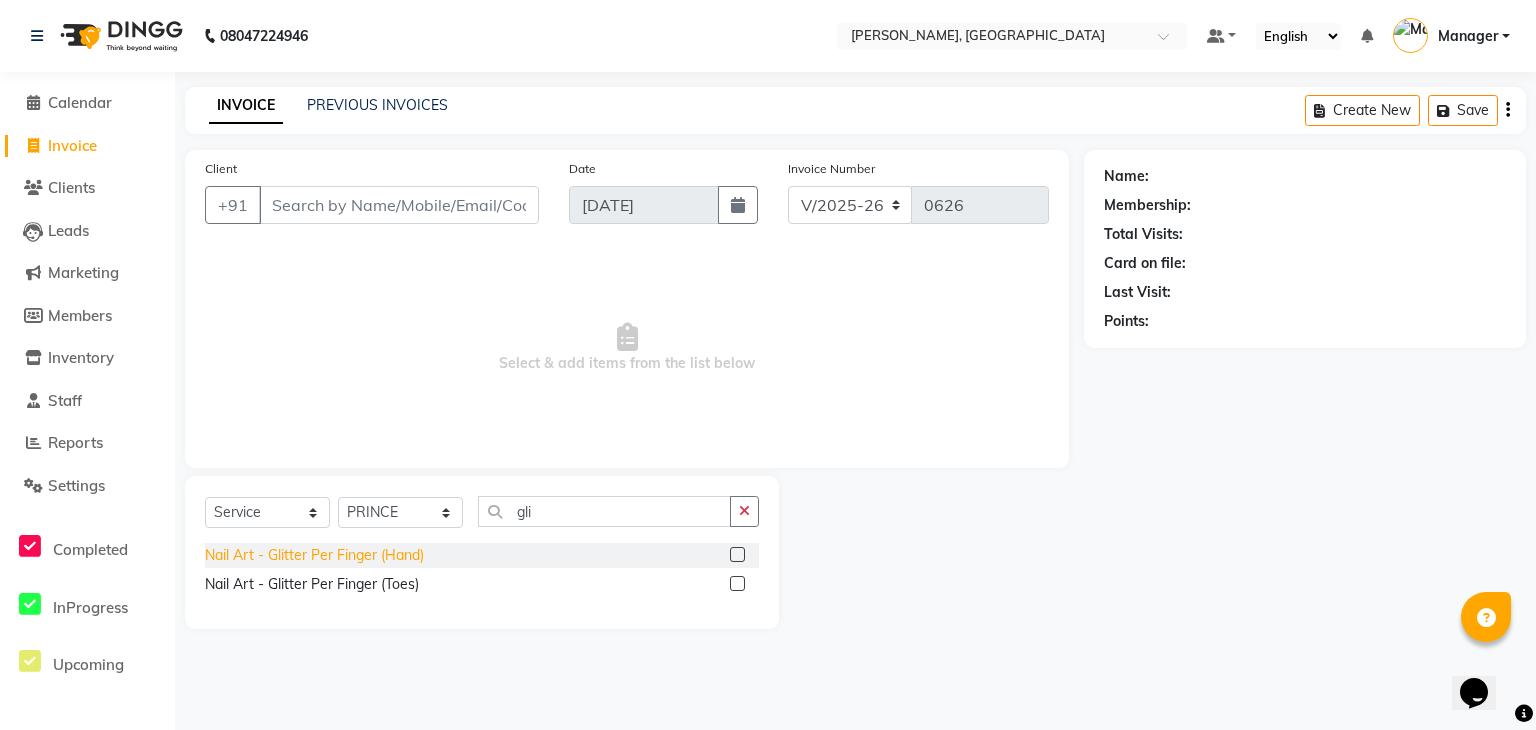 click on "Nail Art - Glitter Per Finger (Hand)" 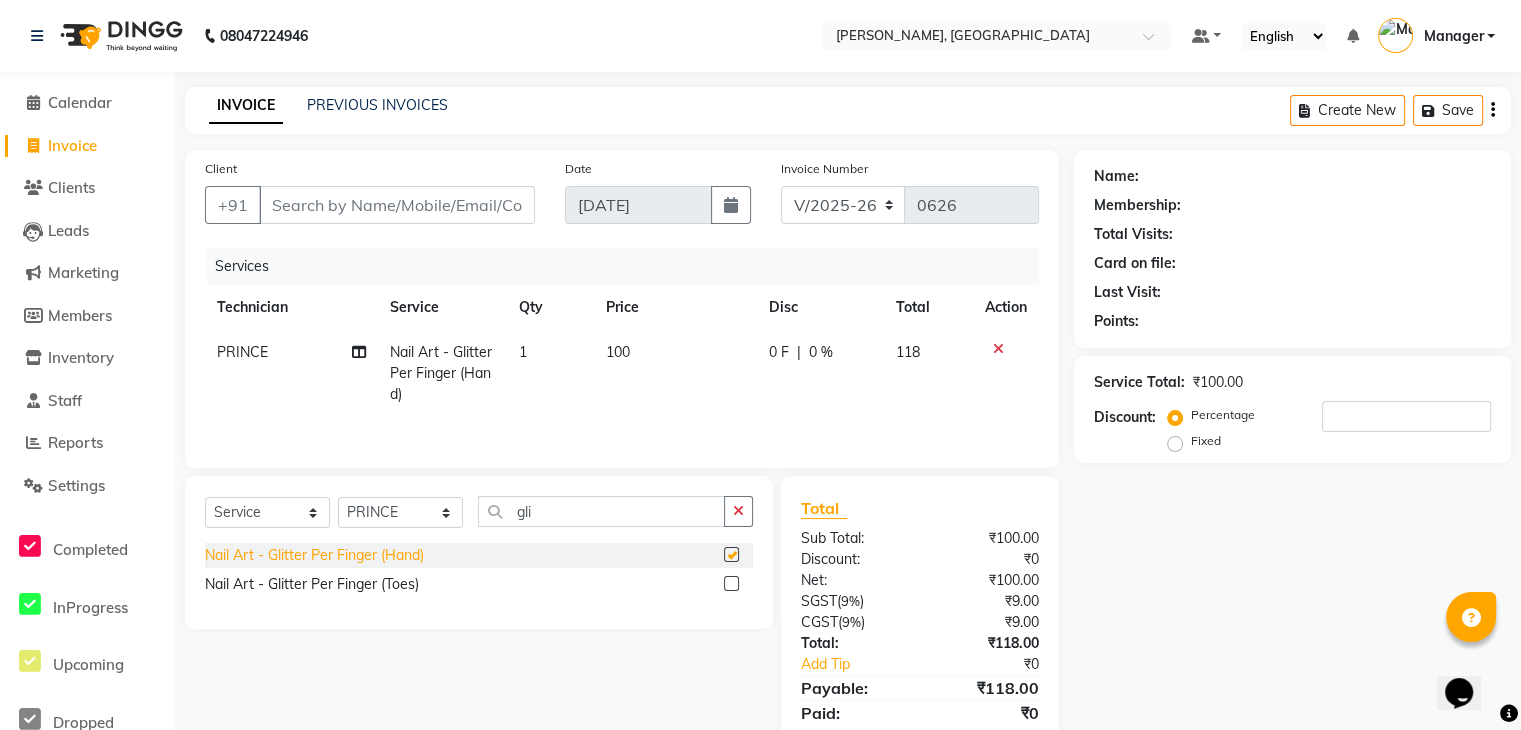 checkbox on "false" 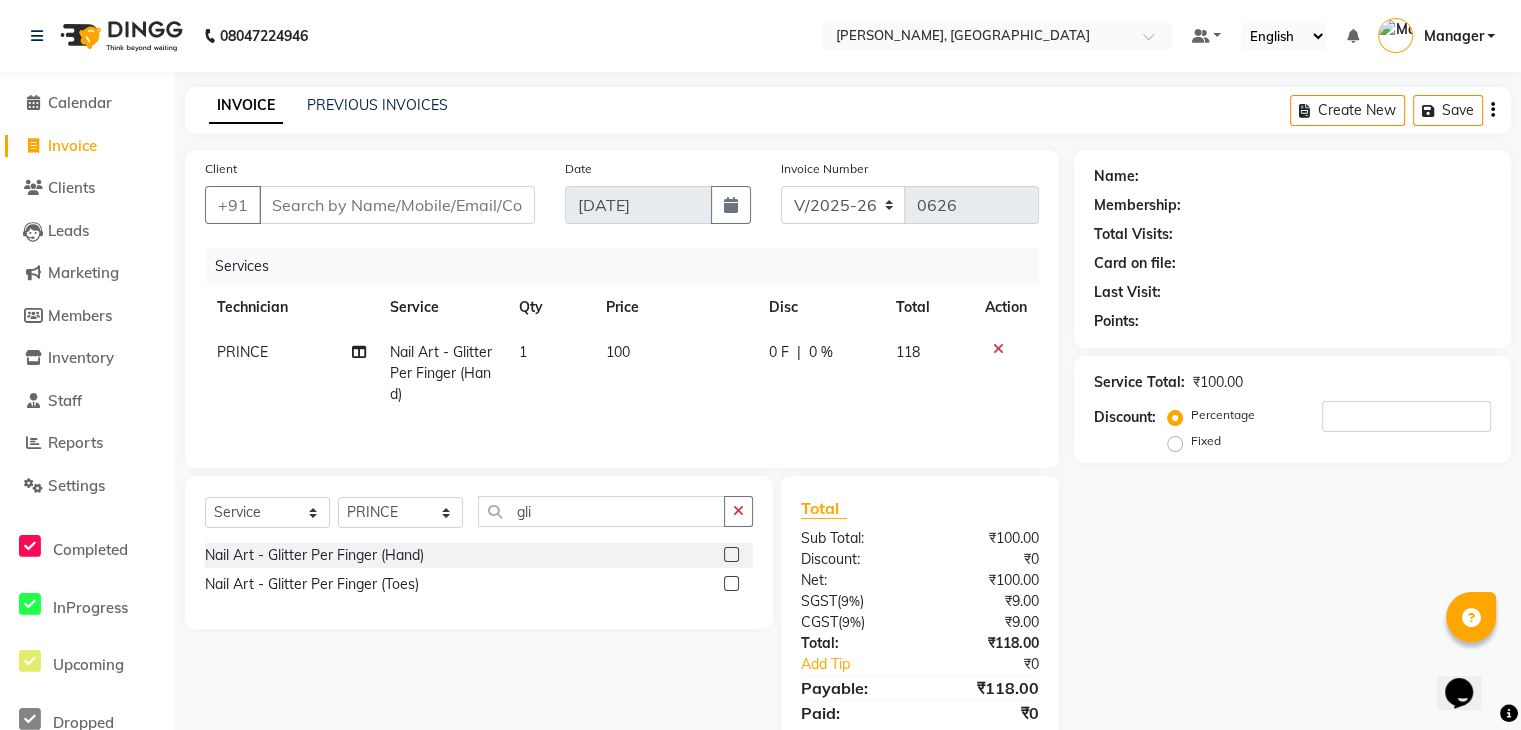 click on "1" 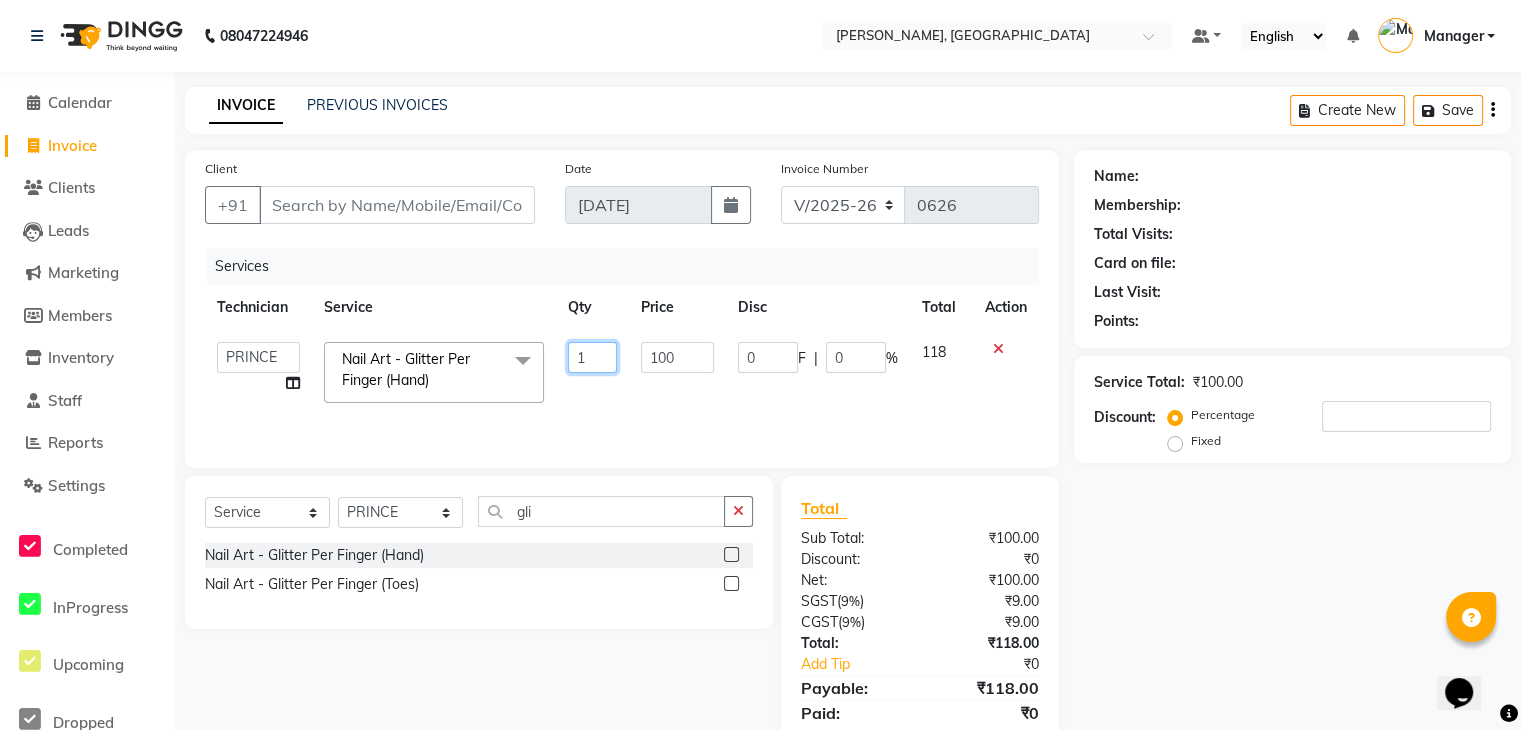 click on "1" 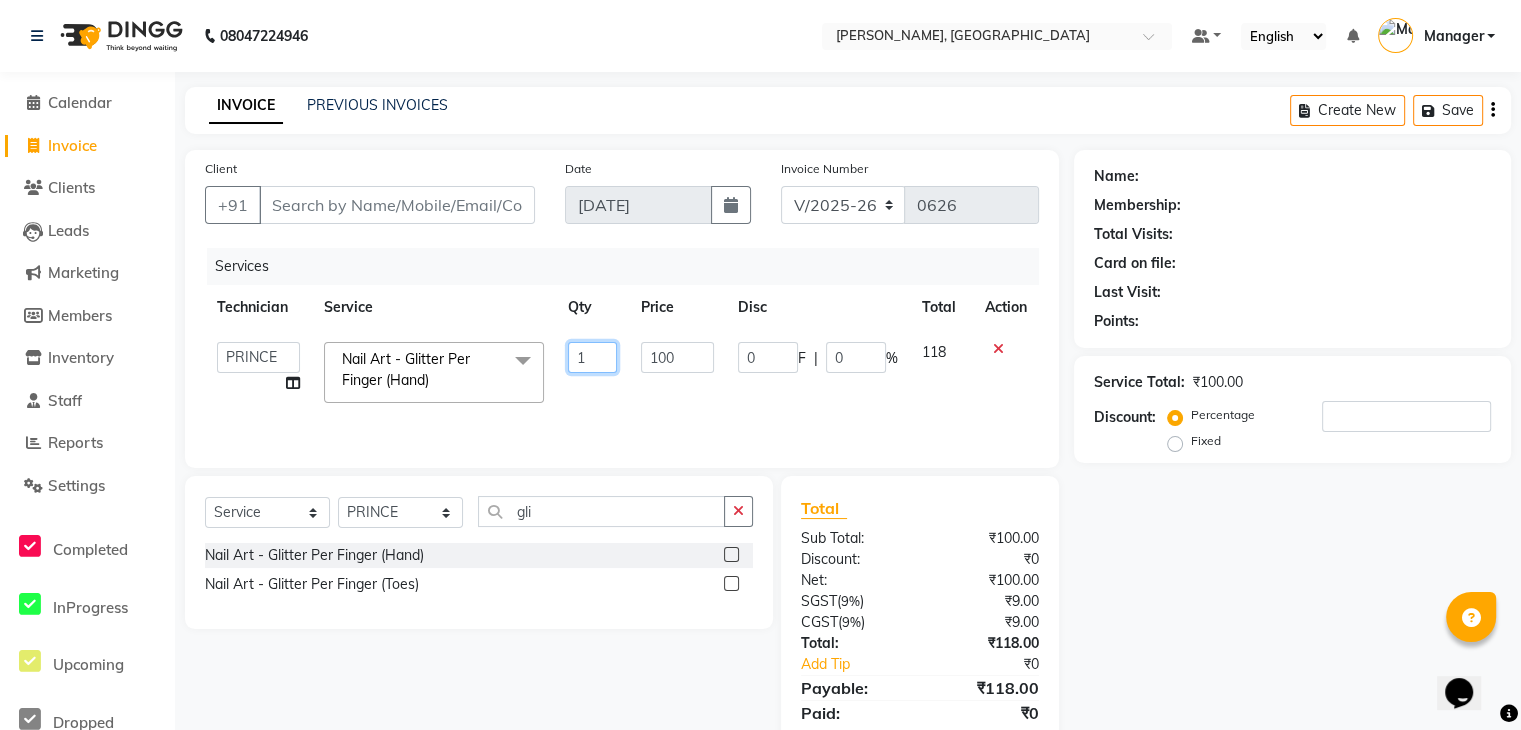 click on "1" 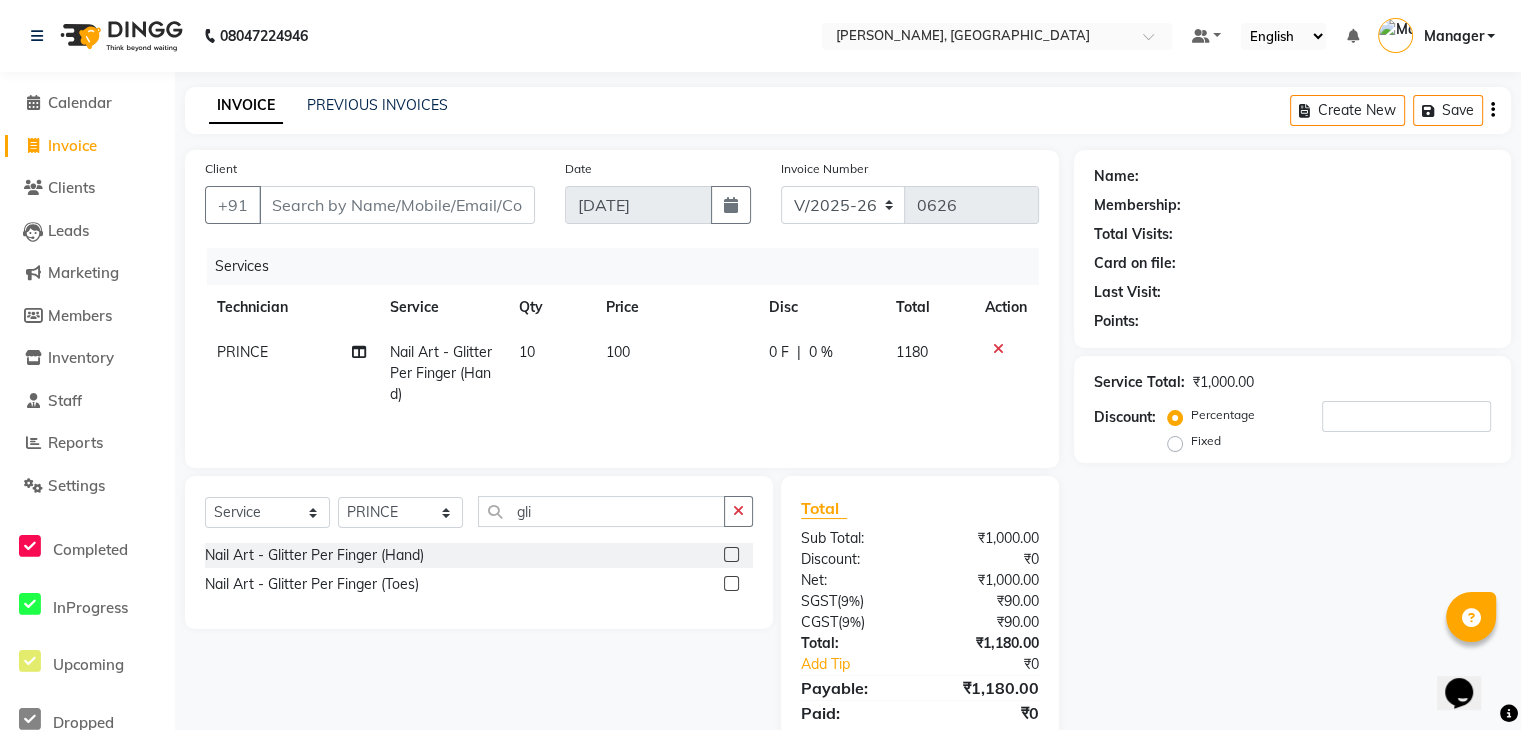 click on "Create New   Save" 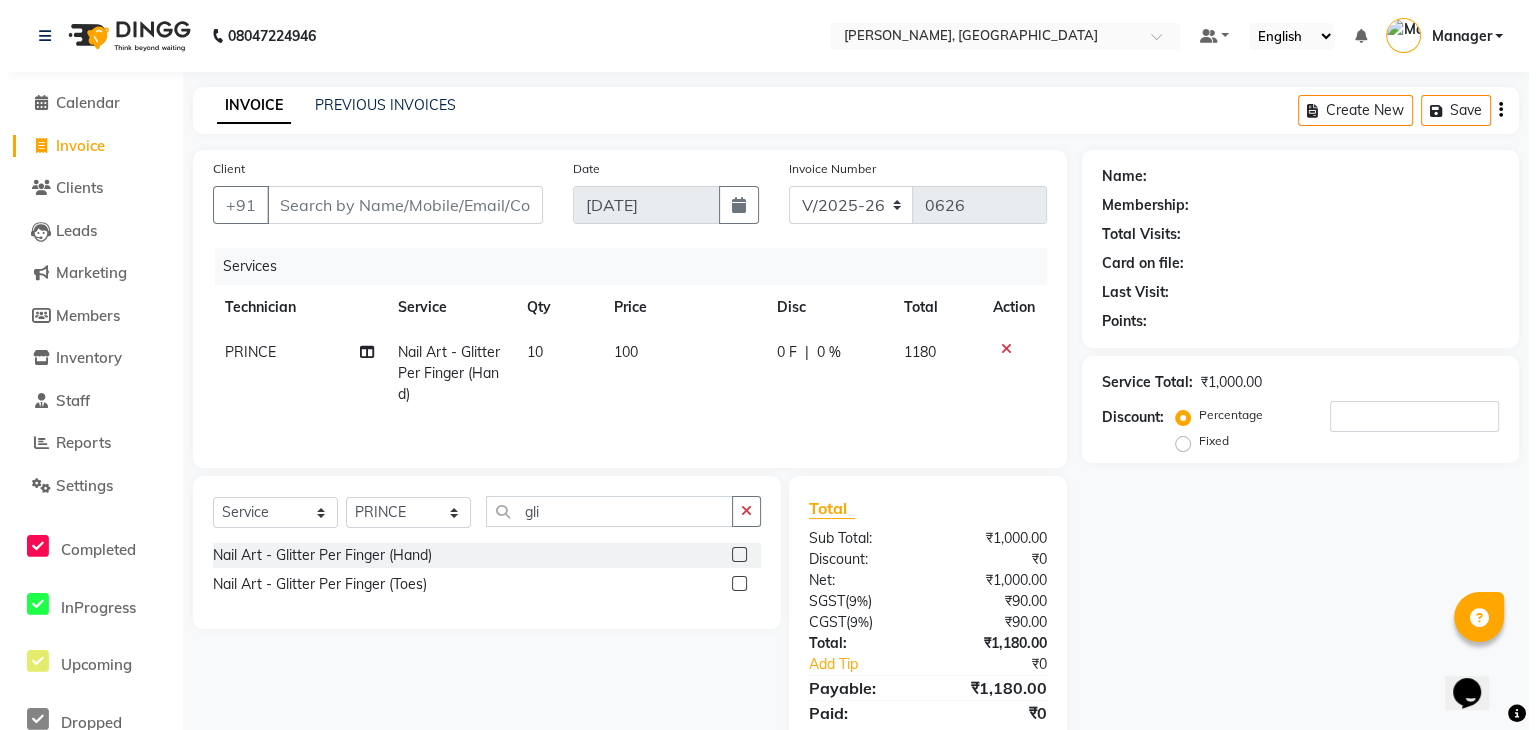 scroll, scrollTop: 71, scrollLeft: 0, axis: vertical 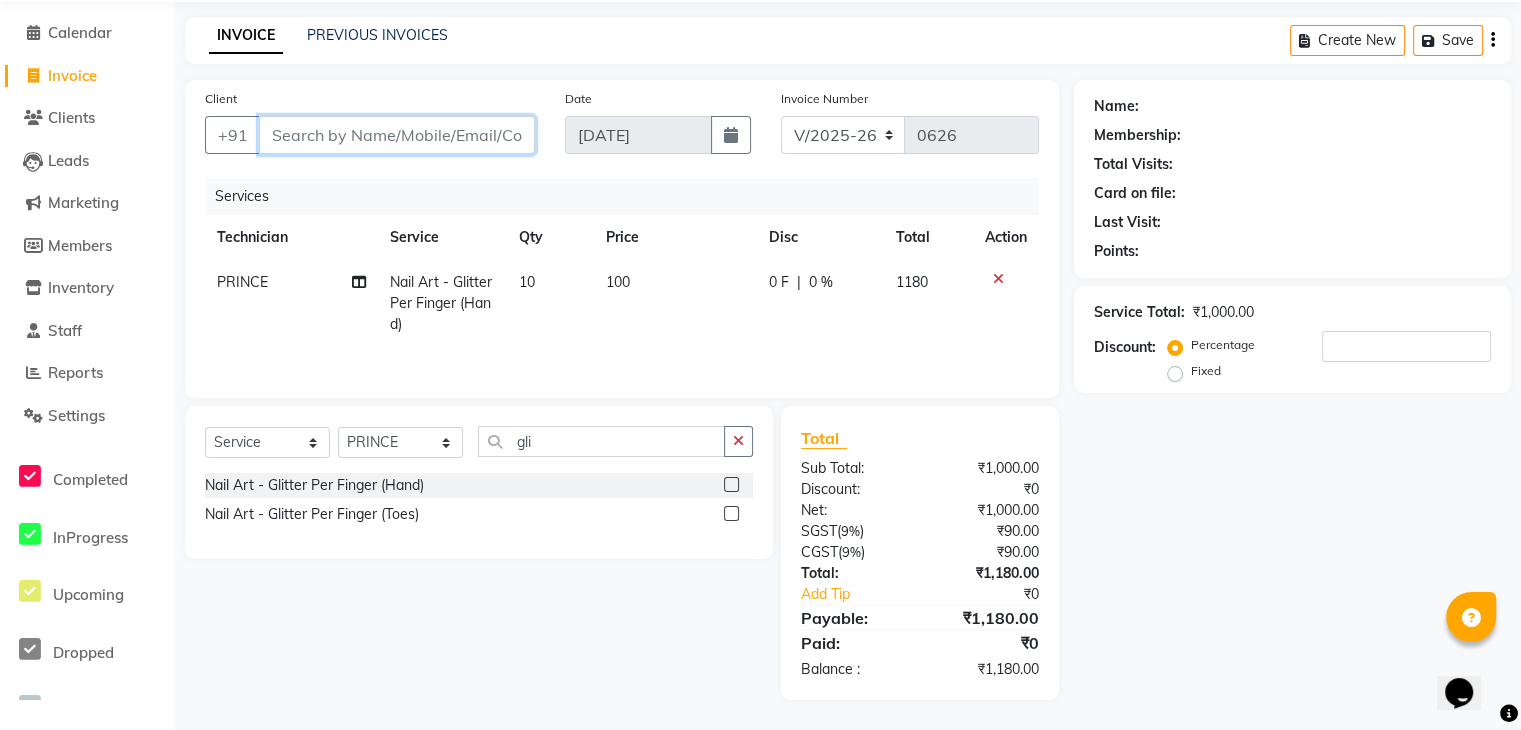 click on "Client" at bounding box center [397, 135] 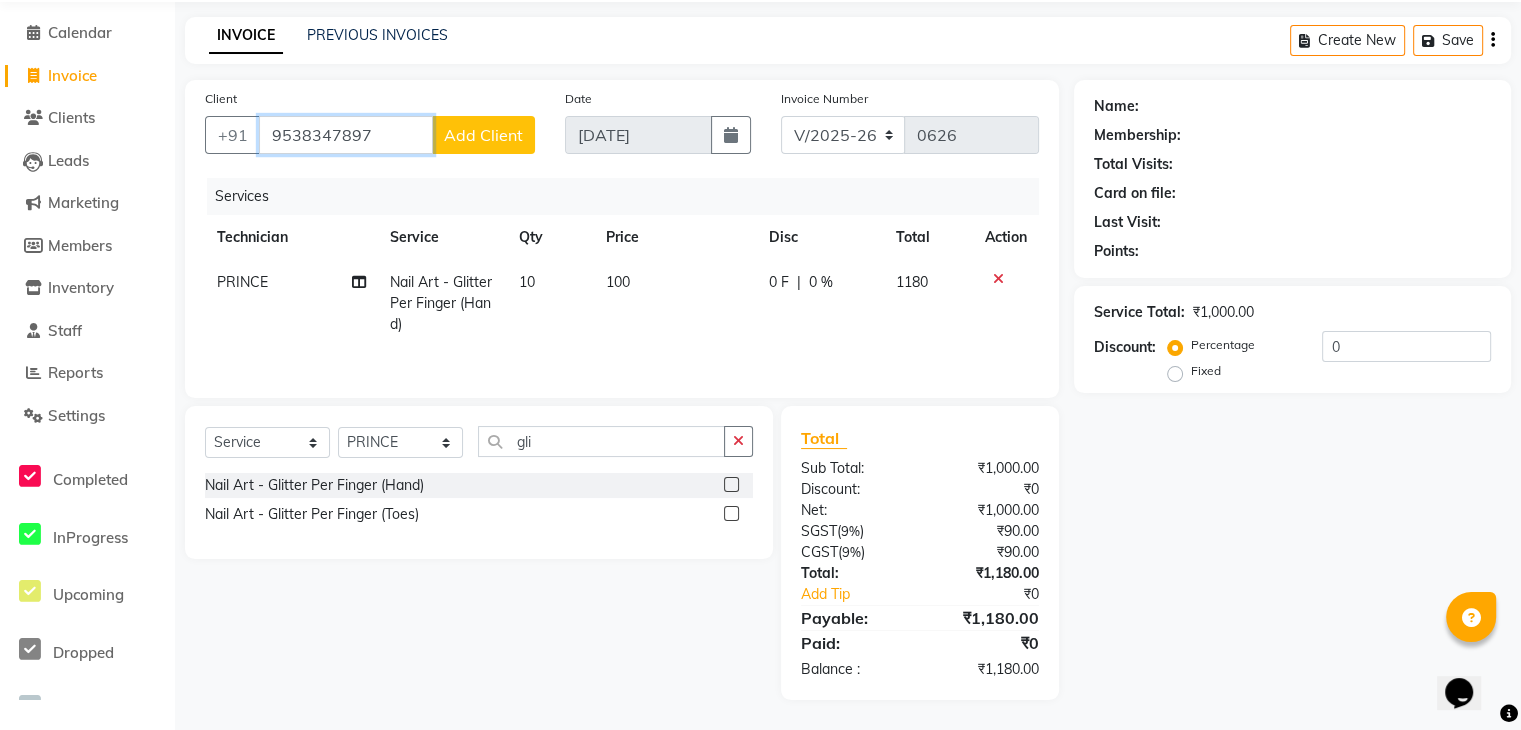 type on "9538347897" 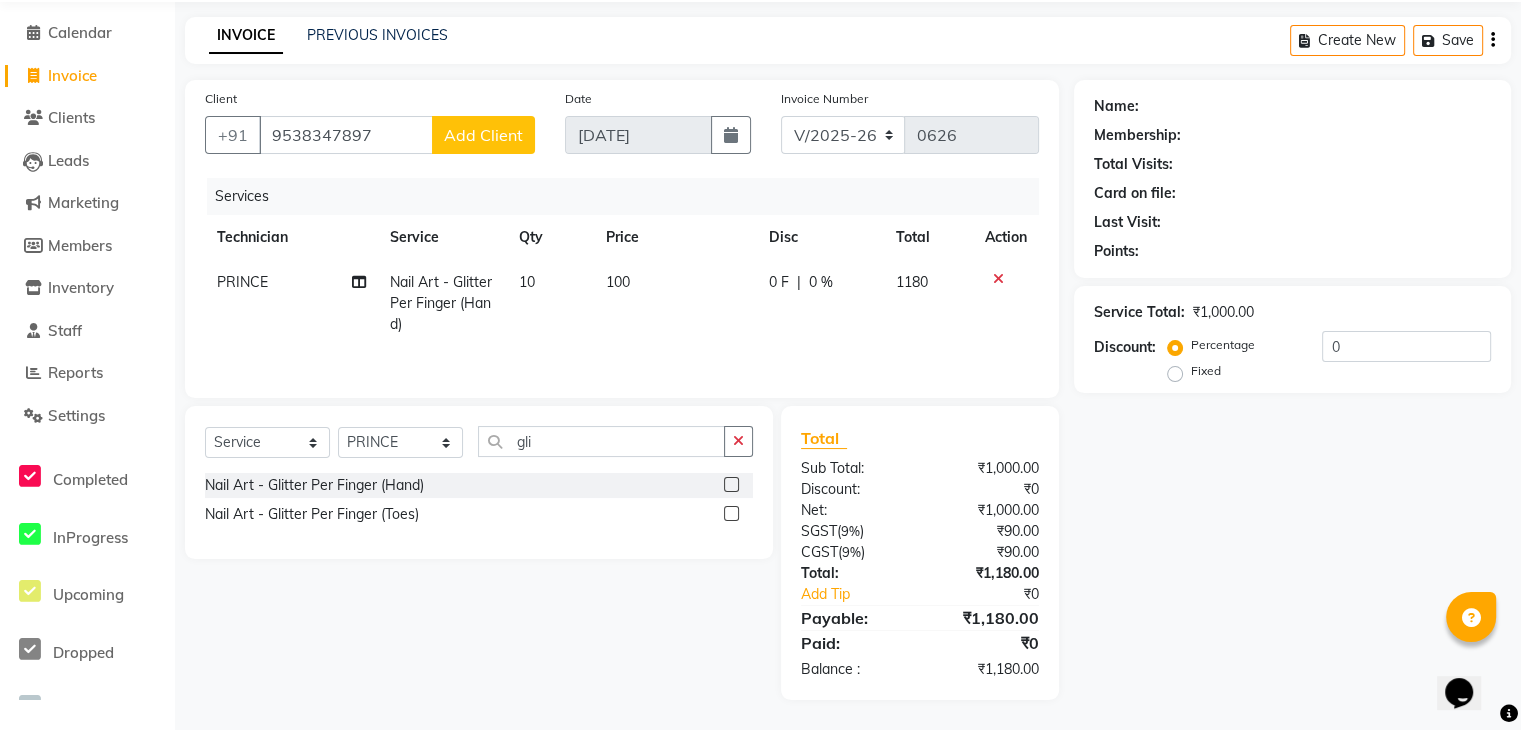 click on "Add Client" 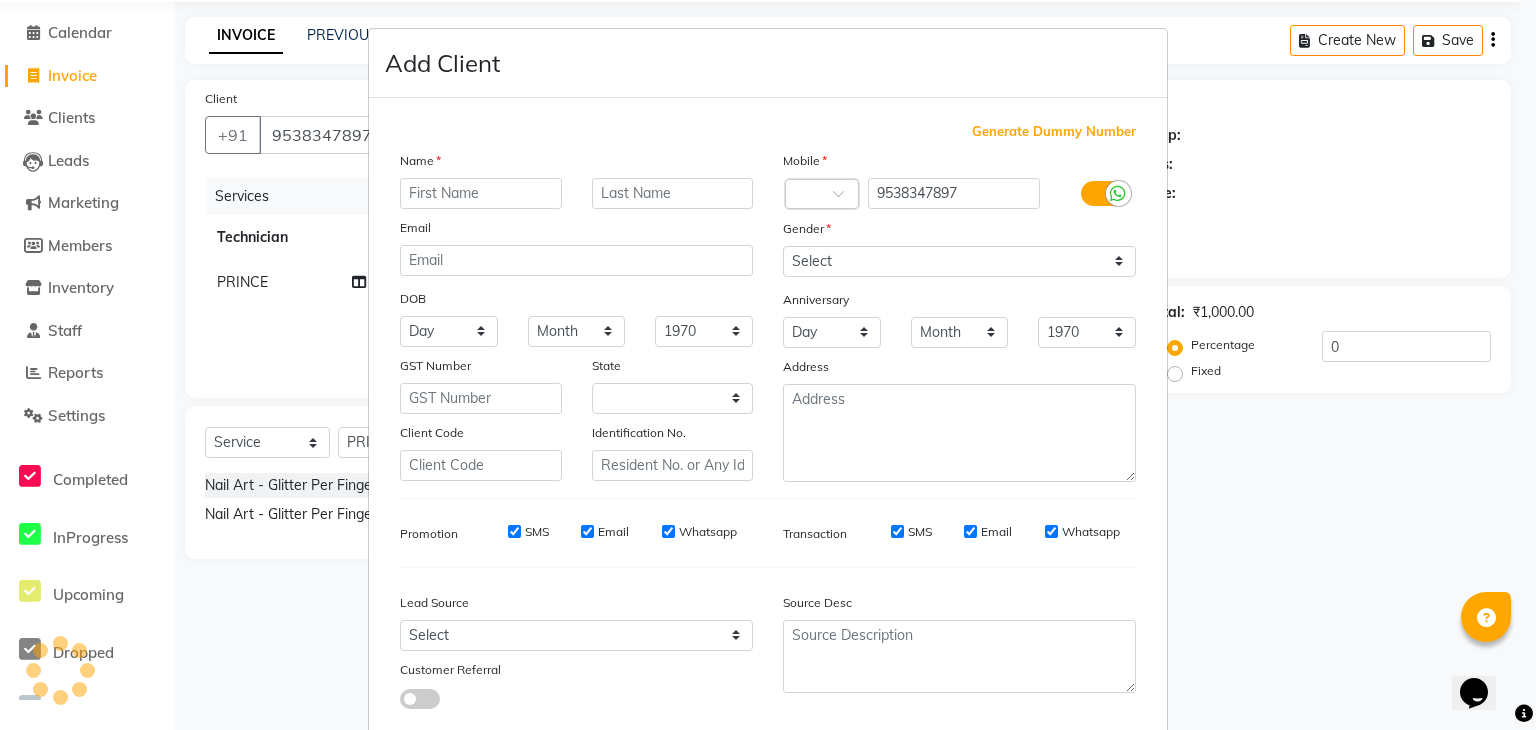 select on "21" 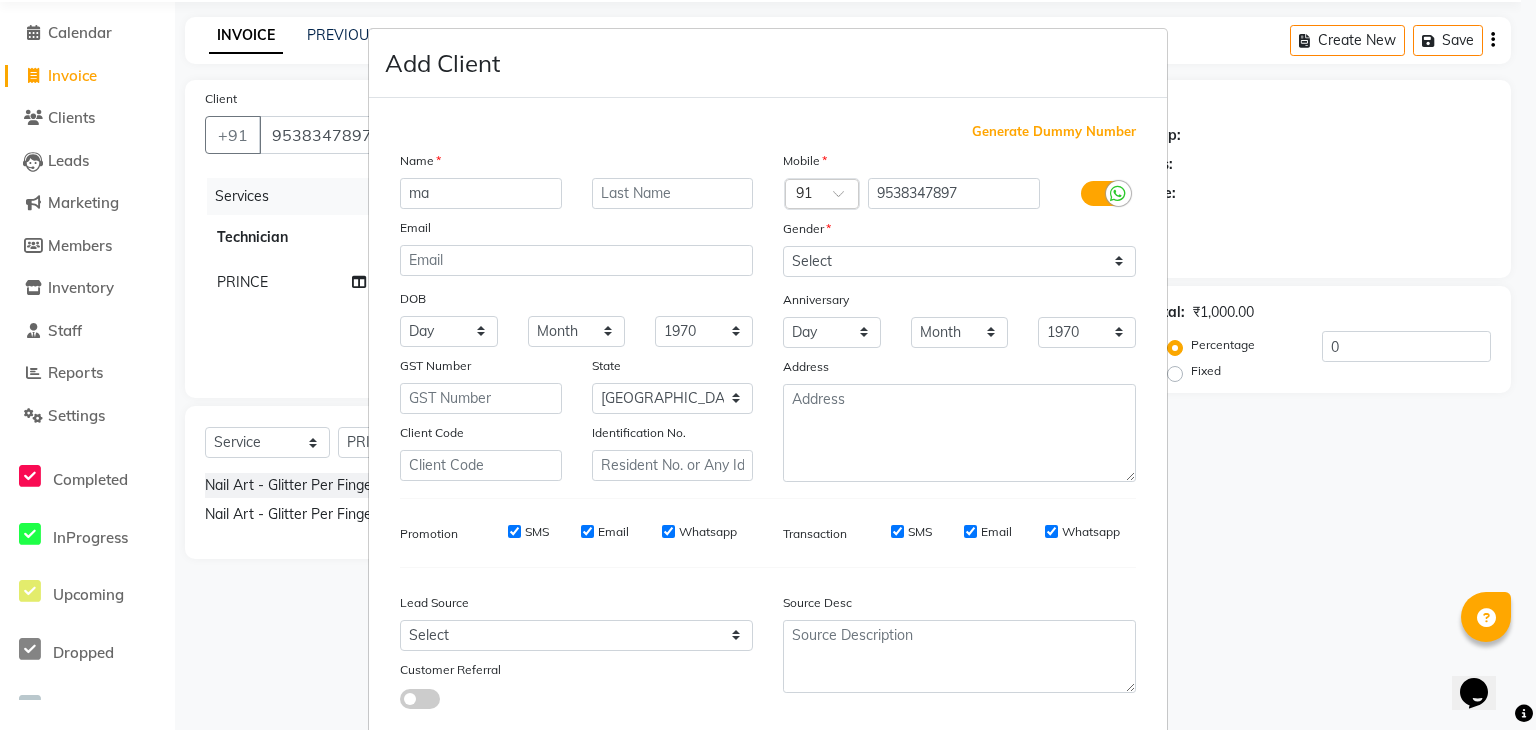 type on "m" 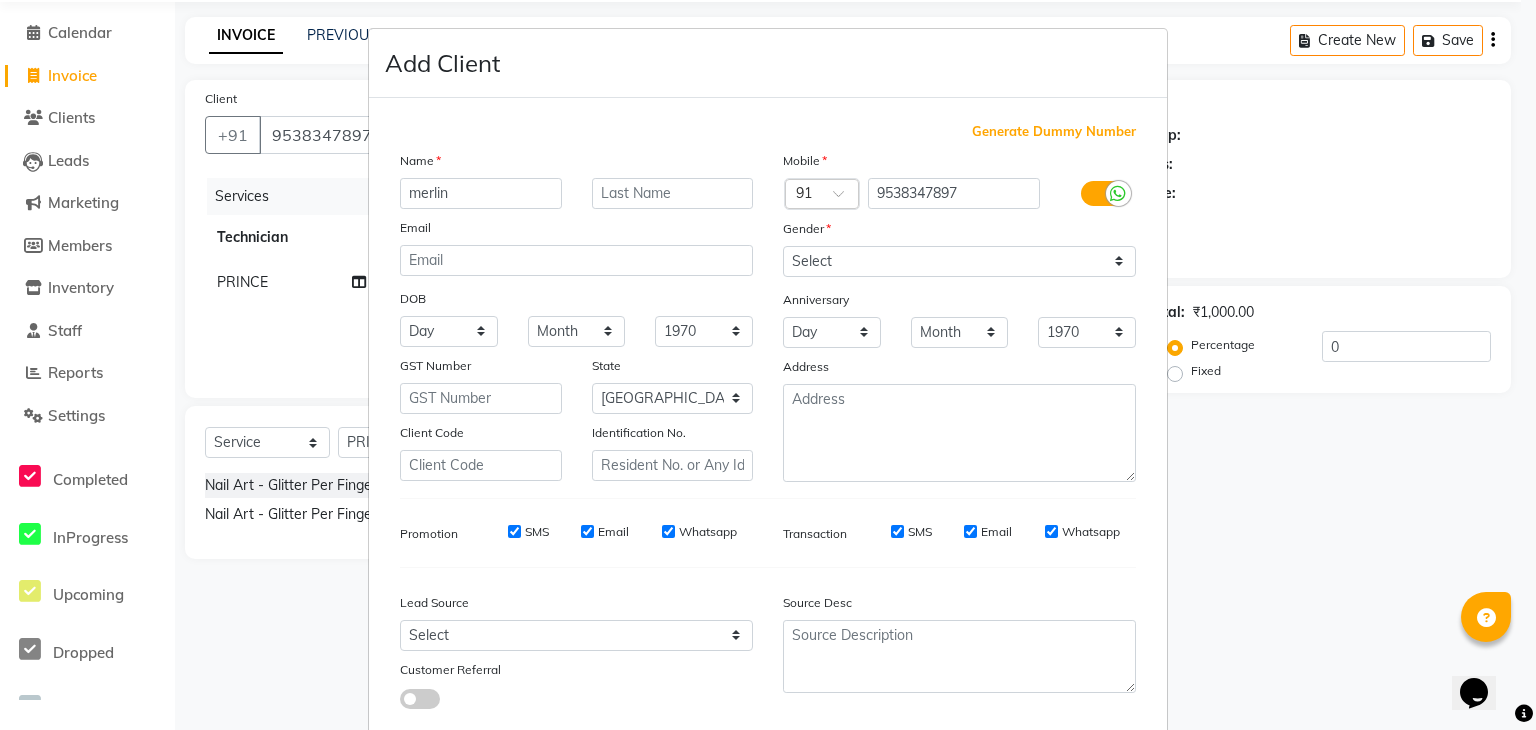 type on "merlin" 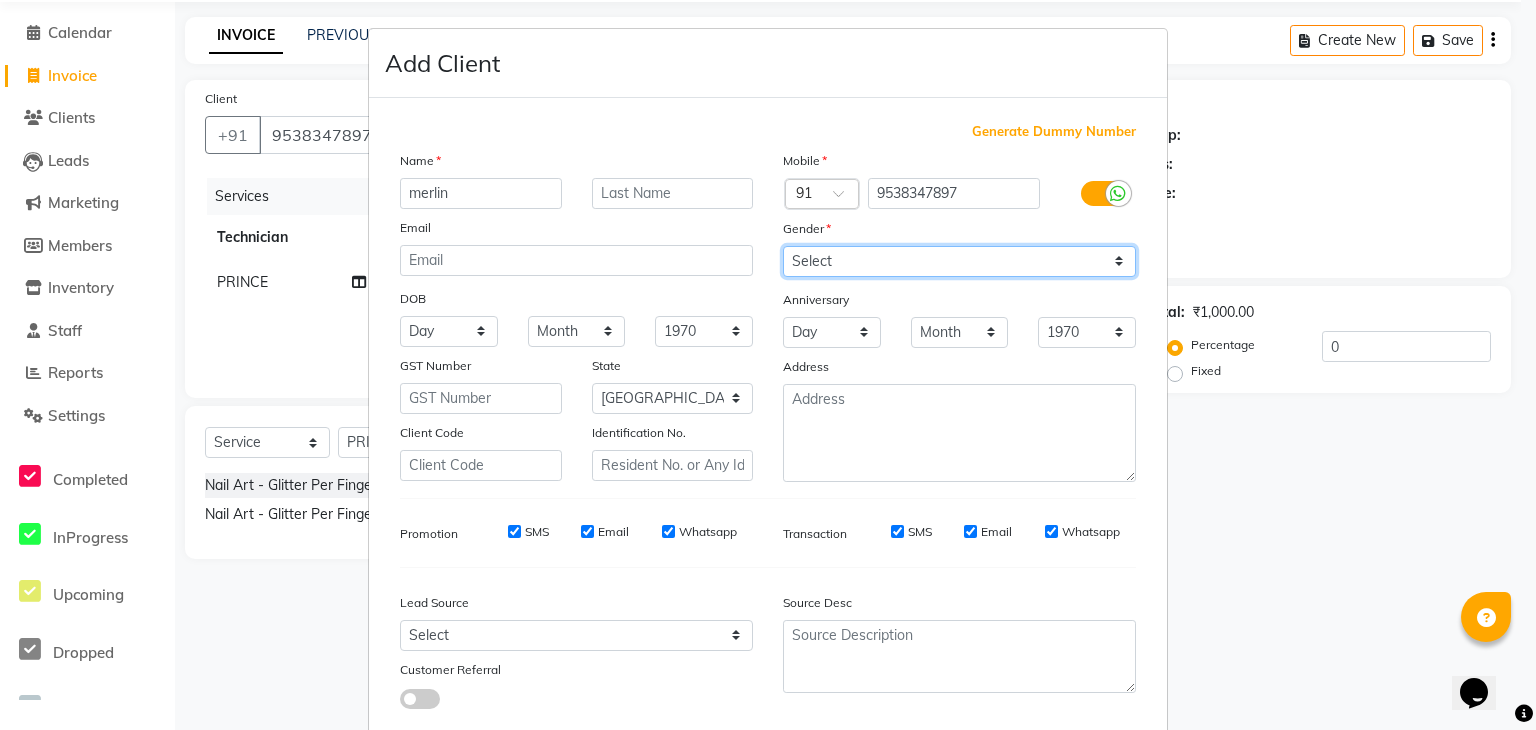 click on "Select [DEMOGRAPHIC_DATA] [DEMOGRAPHIC_DATA] Other Prefer Not To Say" at bounding box center [959, 261] 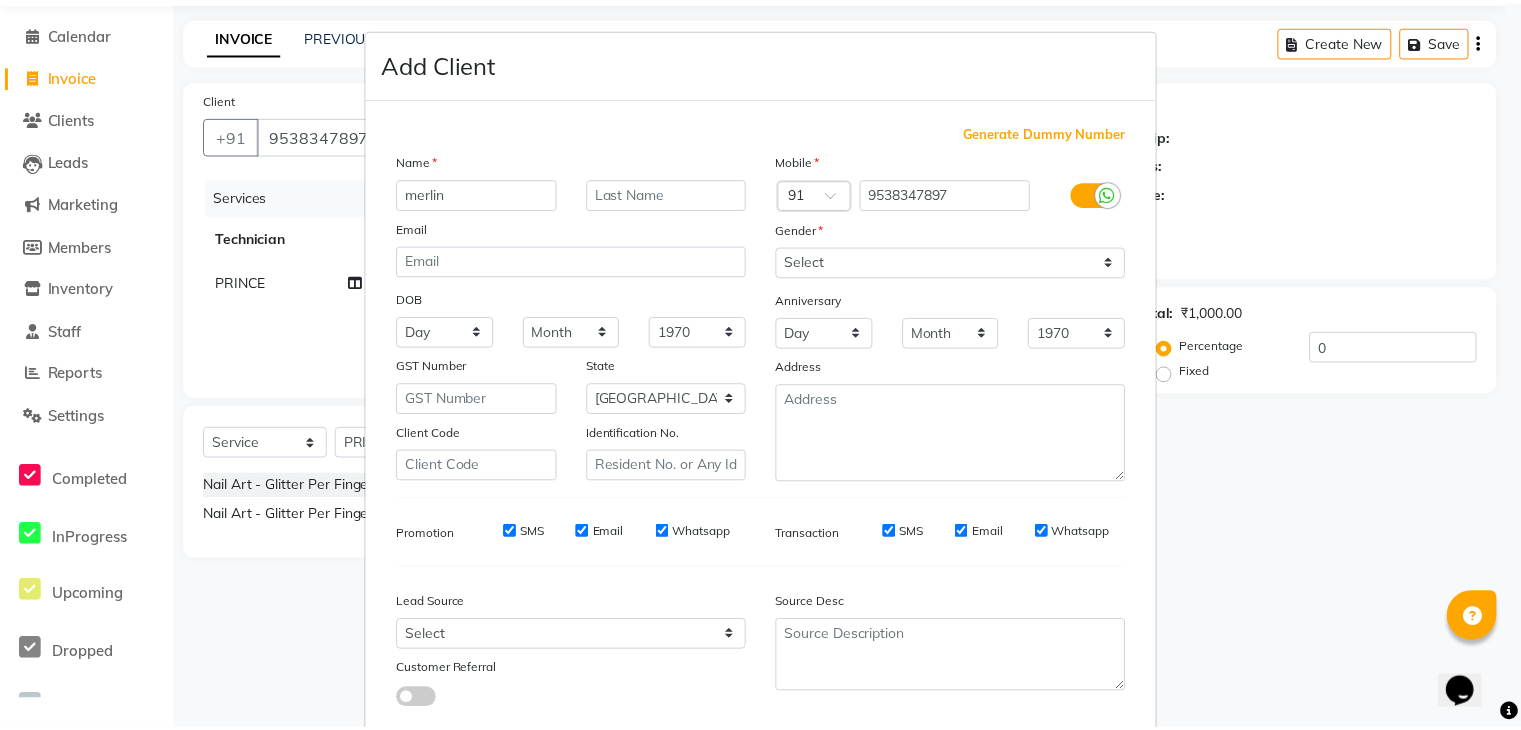 scroll, scrollTop: 127, scrollLeft: 0, axis: vertical 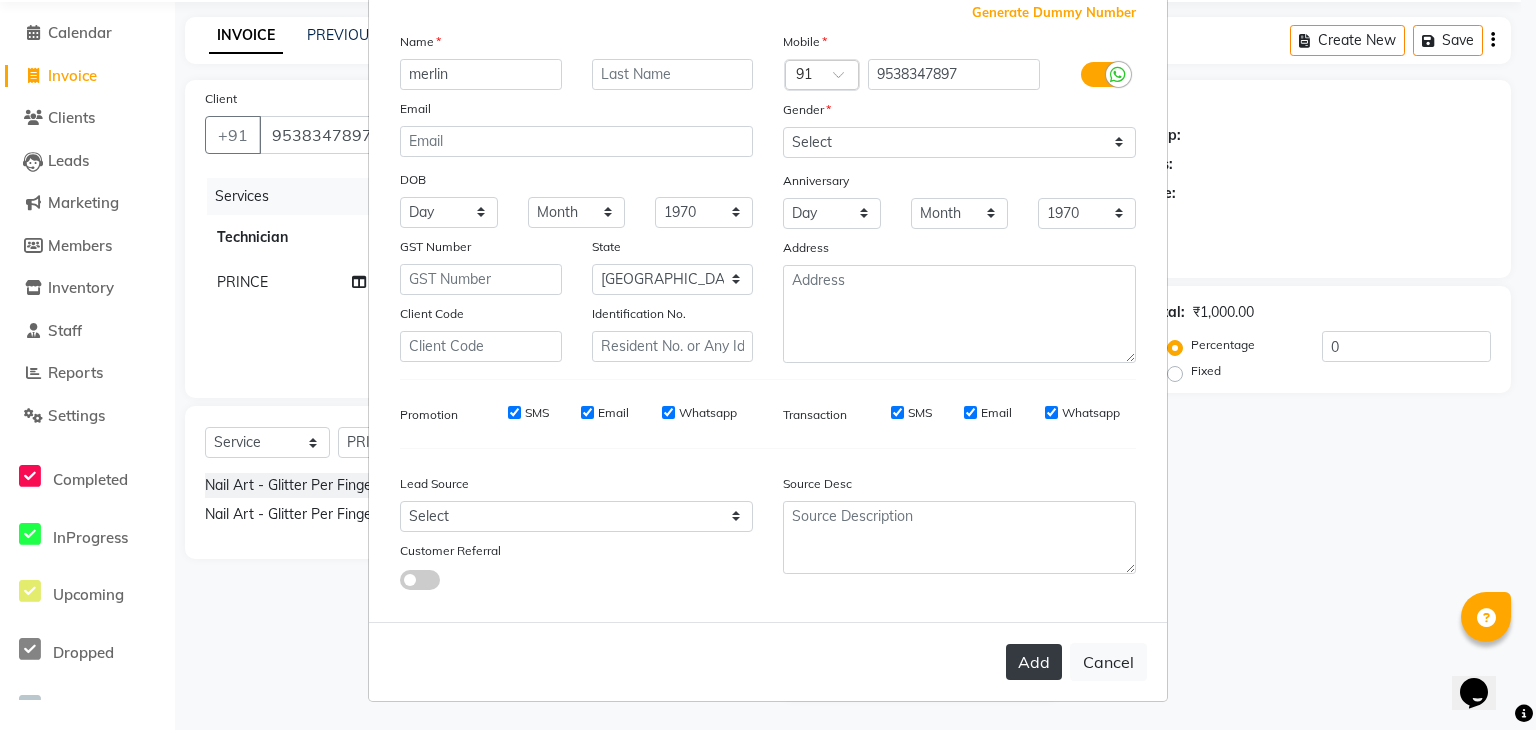 click on "Add" at bounding box center (1034, 662) 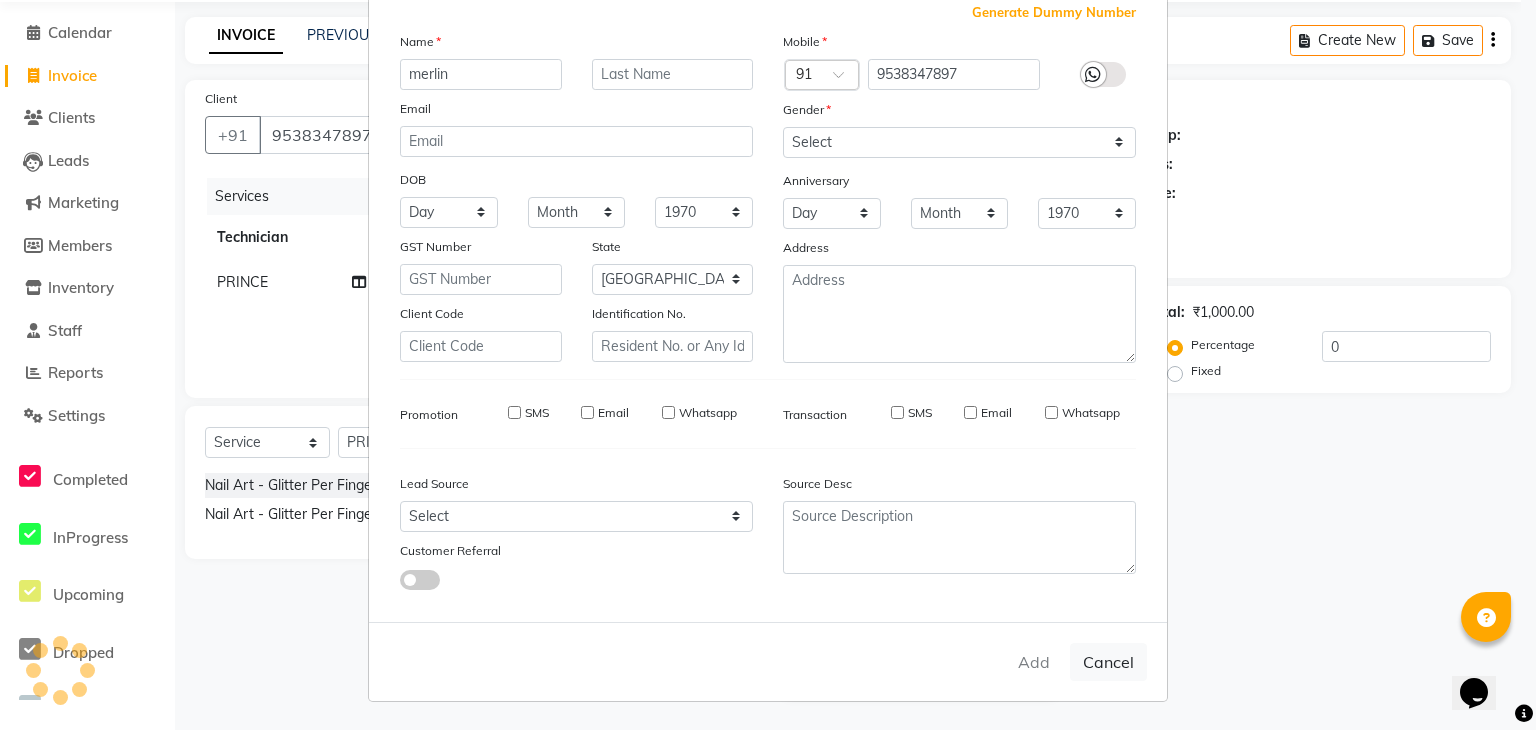 type on "95******97" 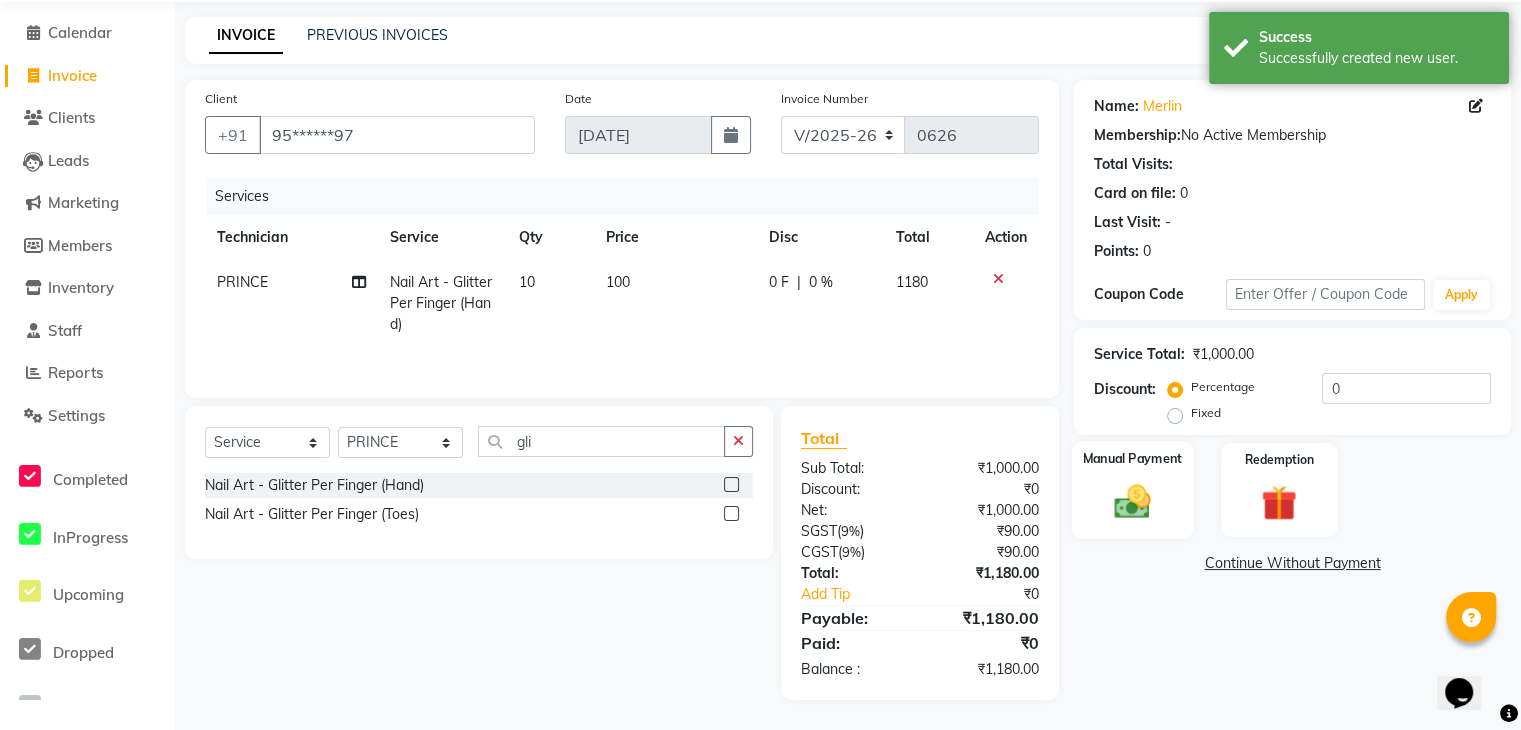 click on "Manual Payment" 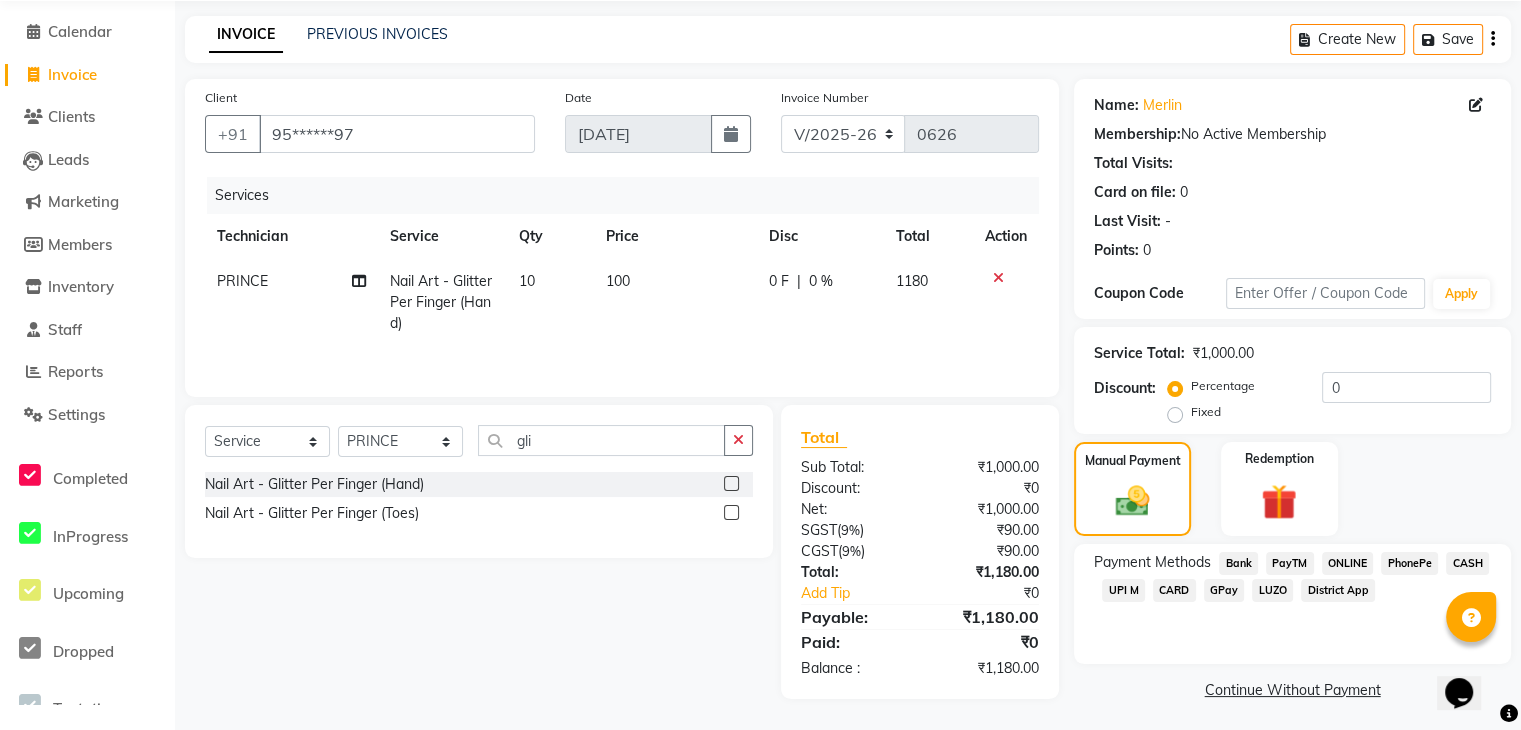 click on "CASH" 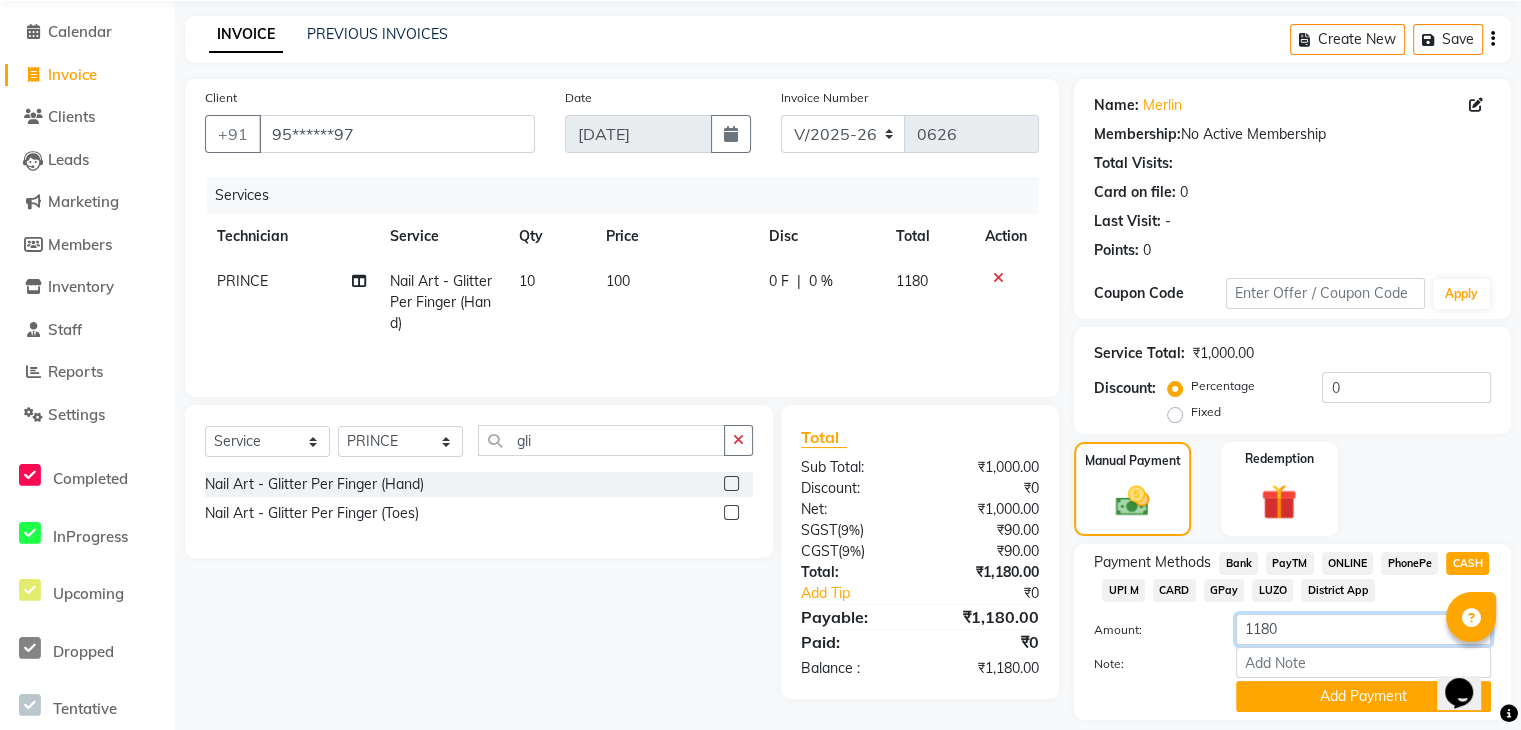click on "1180" 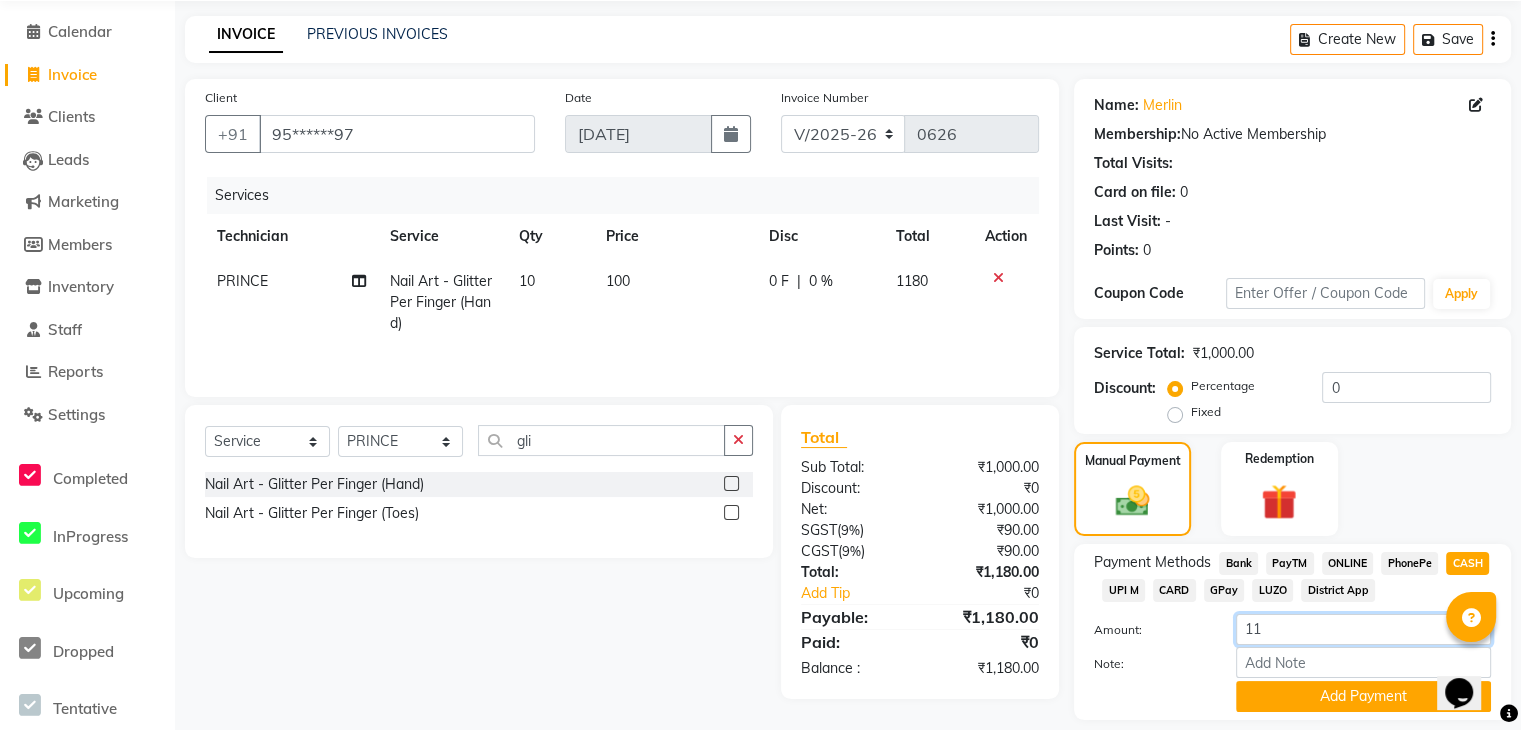 type on "1" 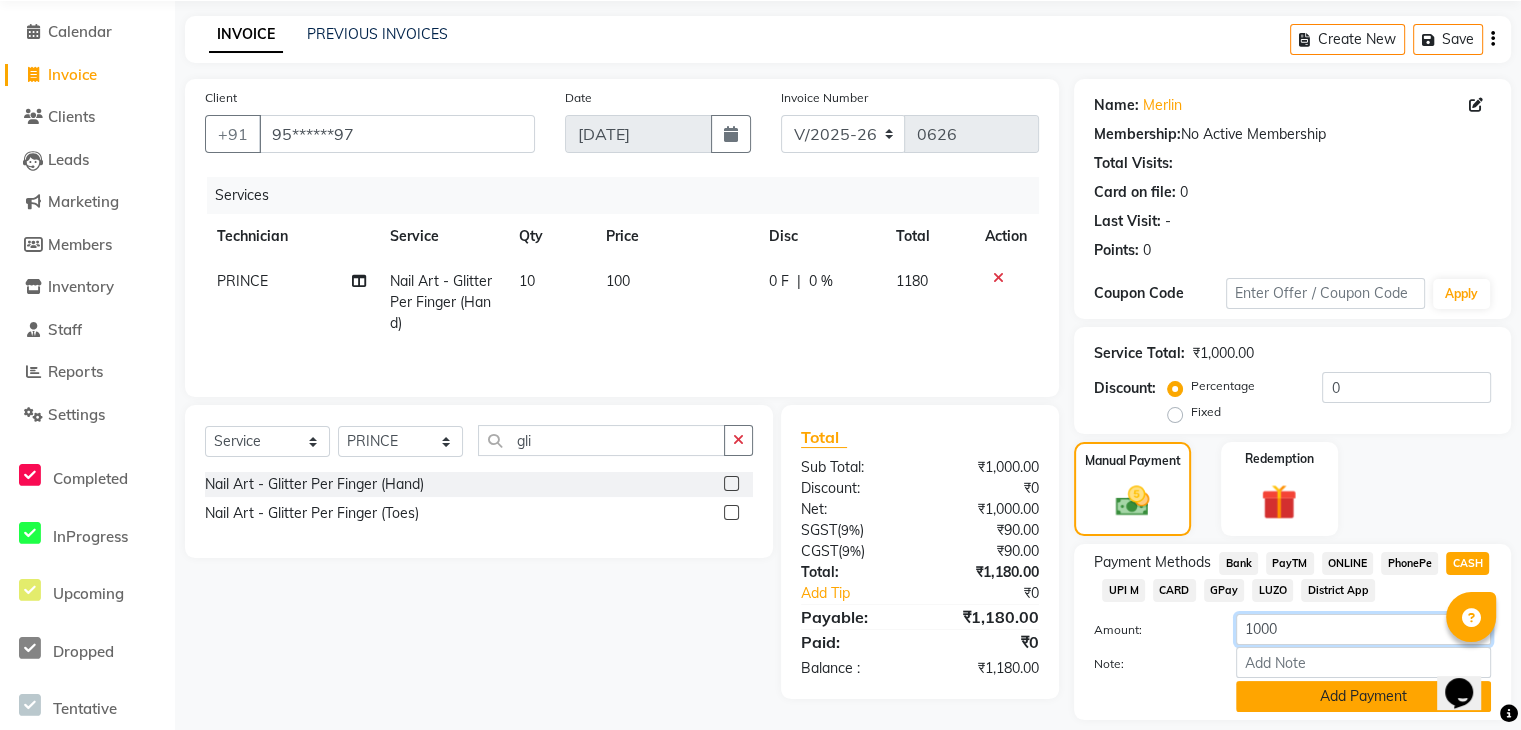 type on "1000" 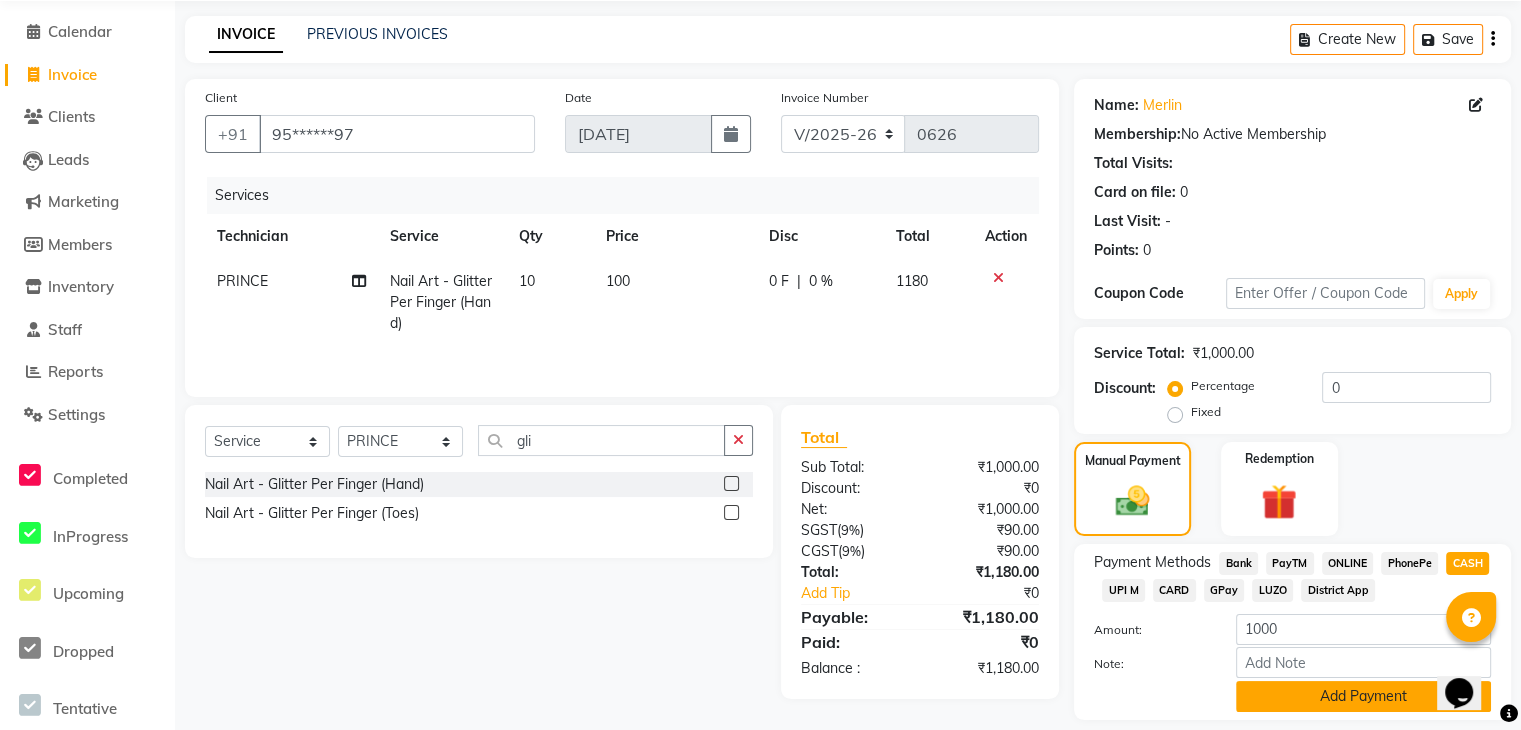 click on "Add Payment" 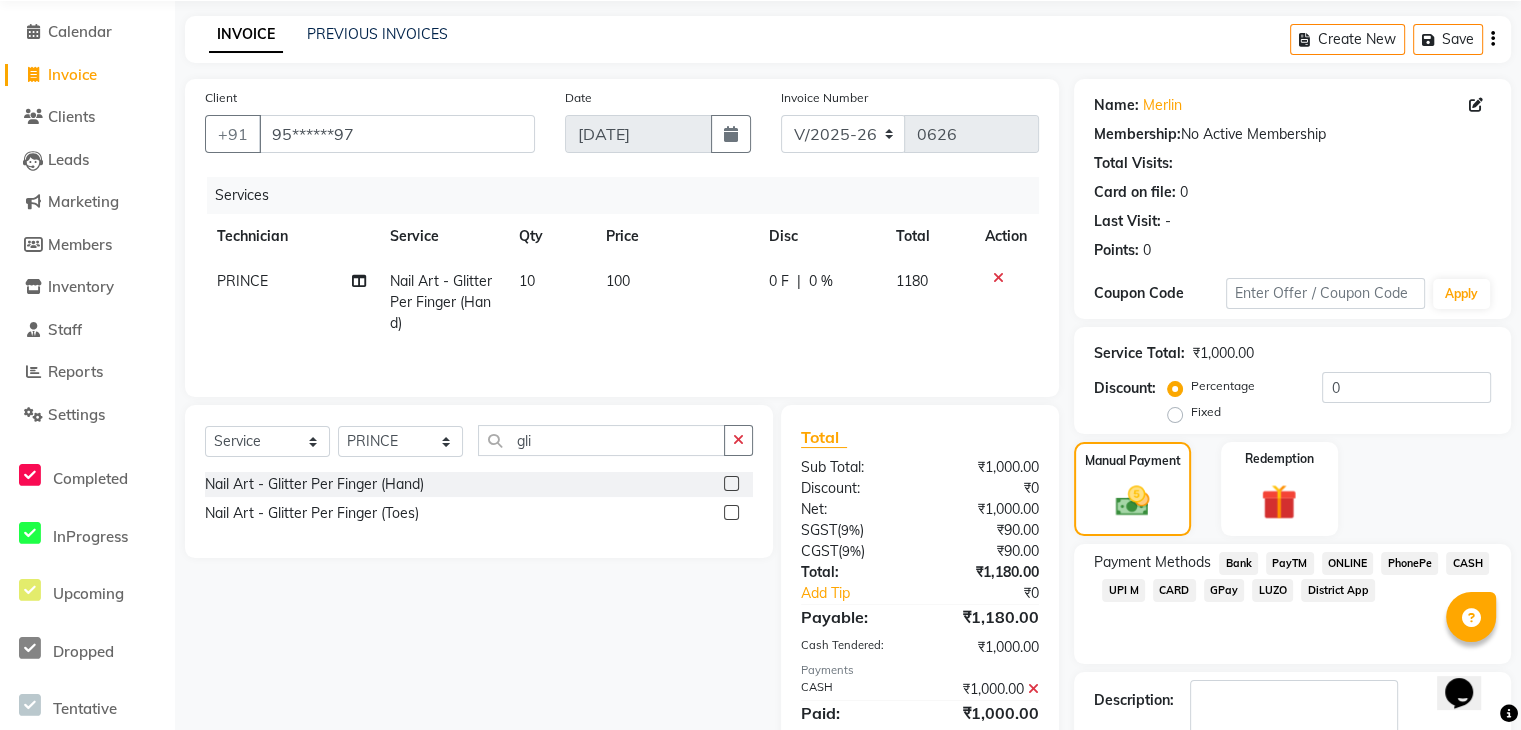 scroll, scrollTop: 188, scrollLeft: 0, axis: vertical 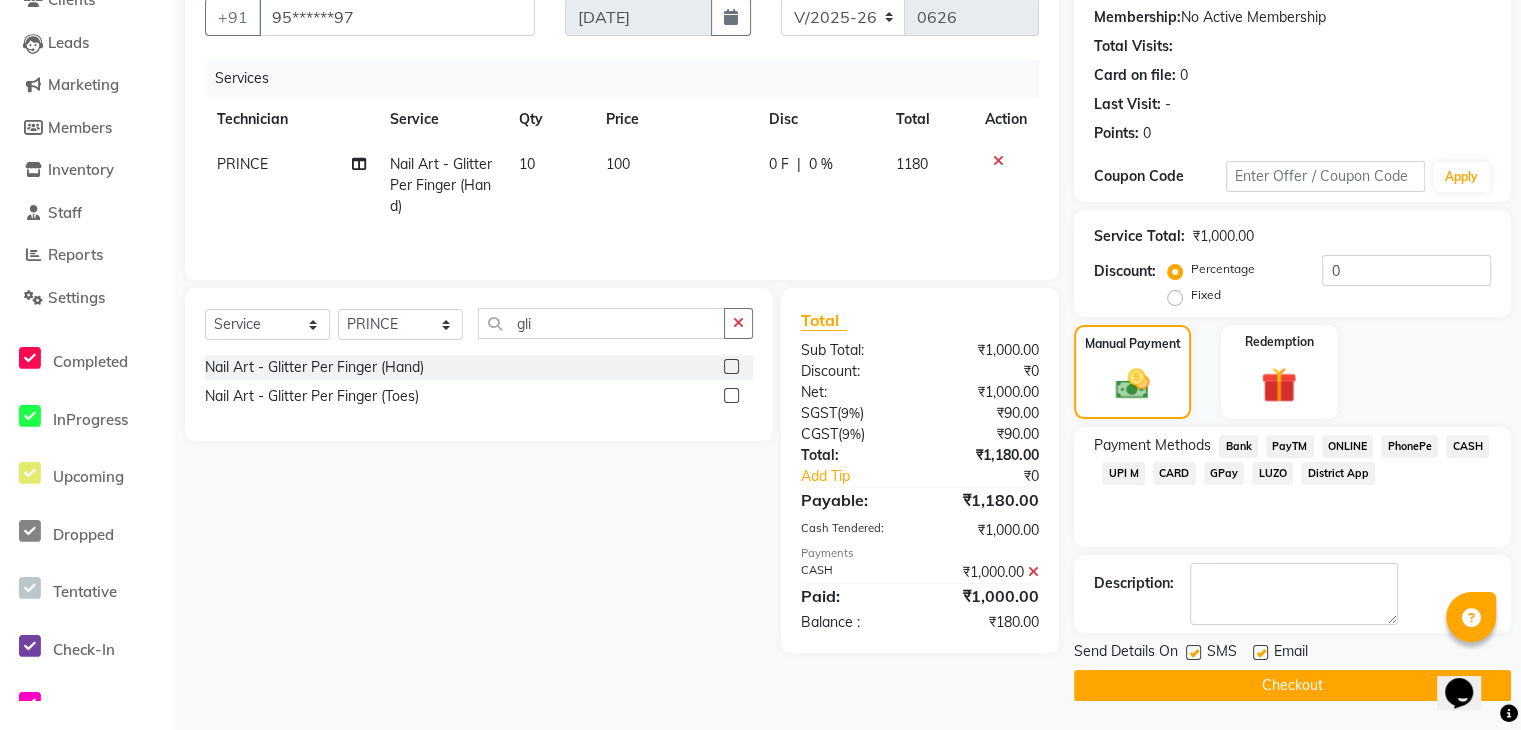 click on "ONLINE" 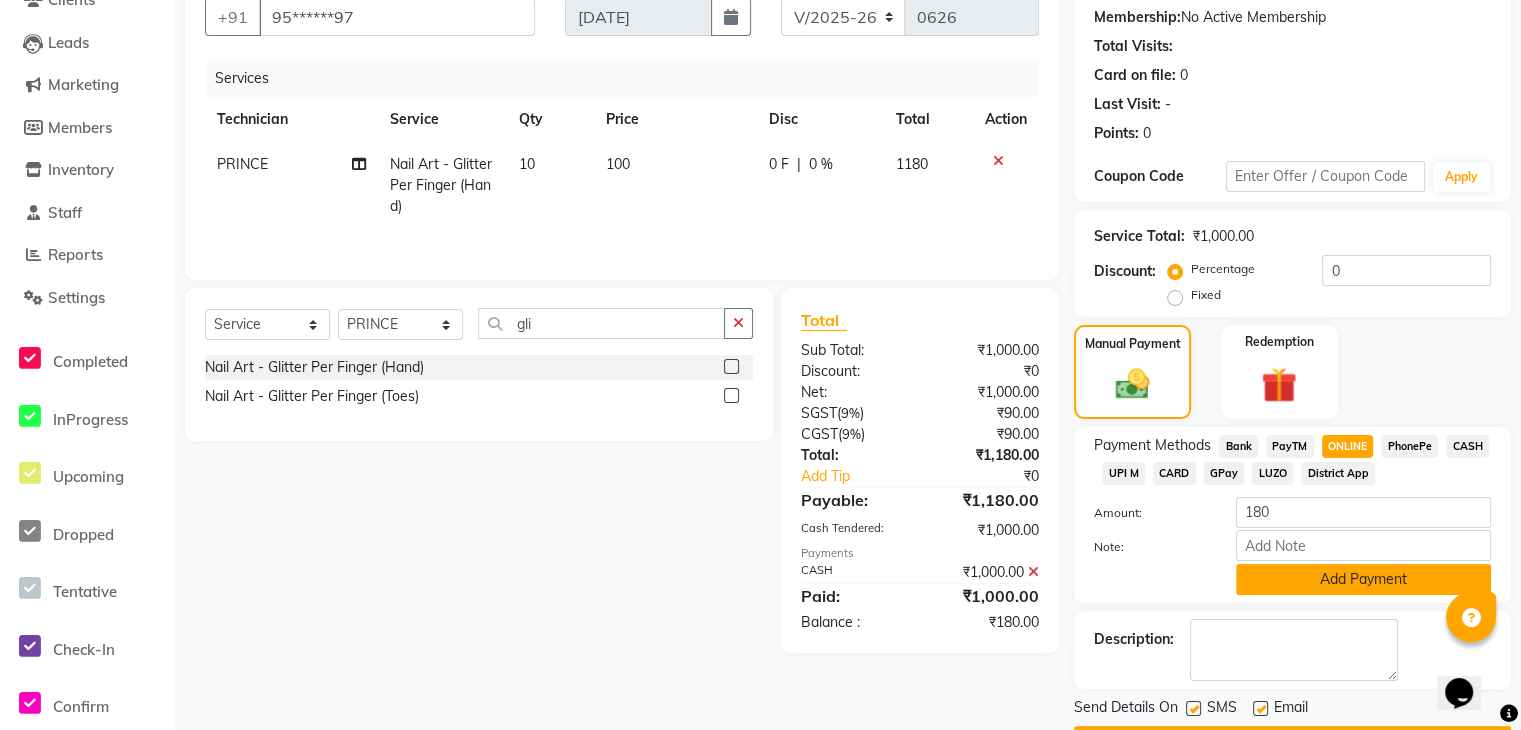 click on "Add Payment" 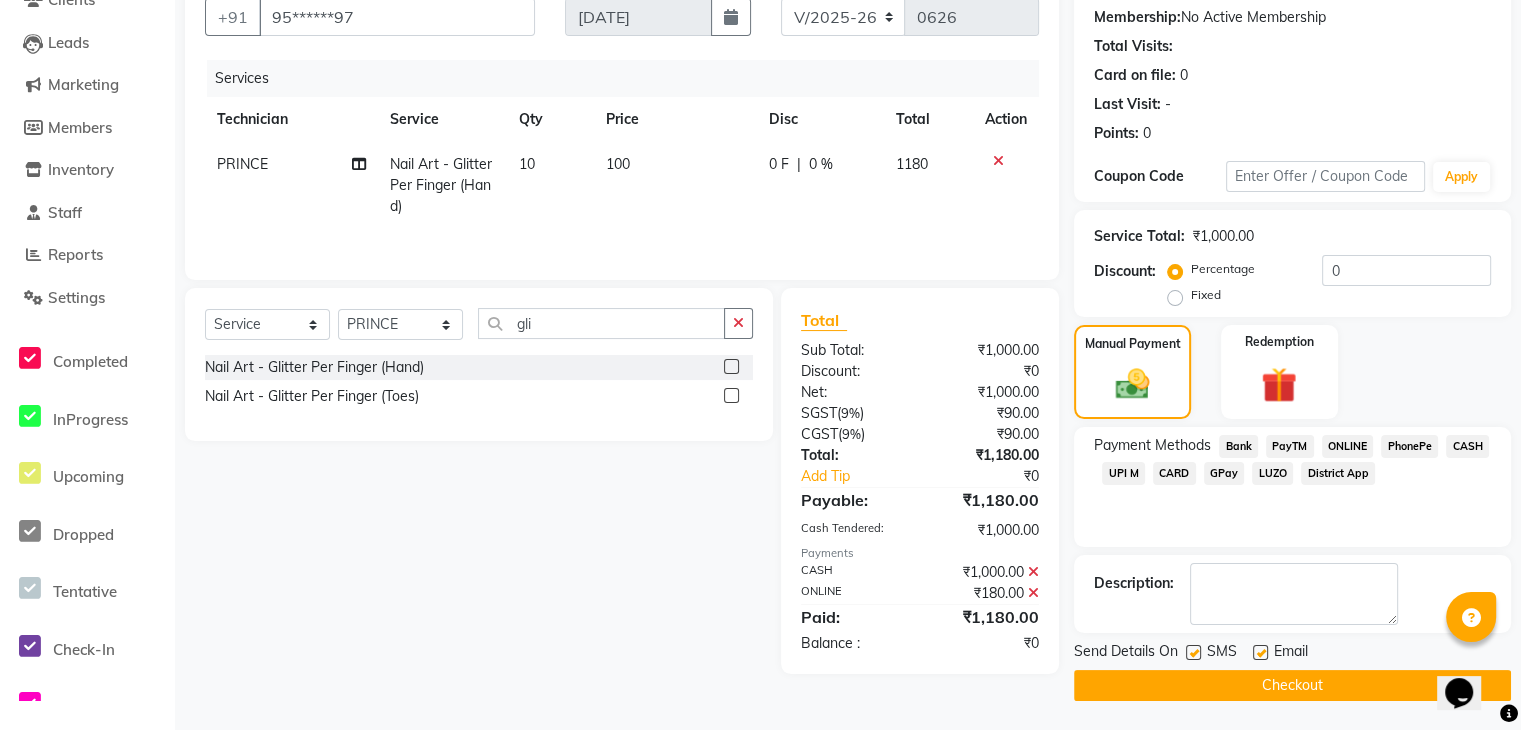click on "Checkout" 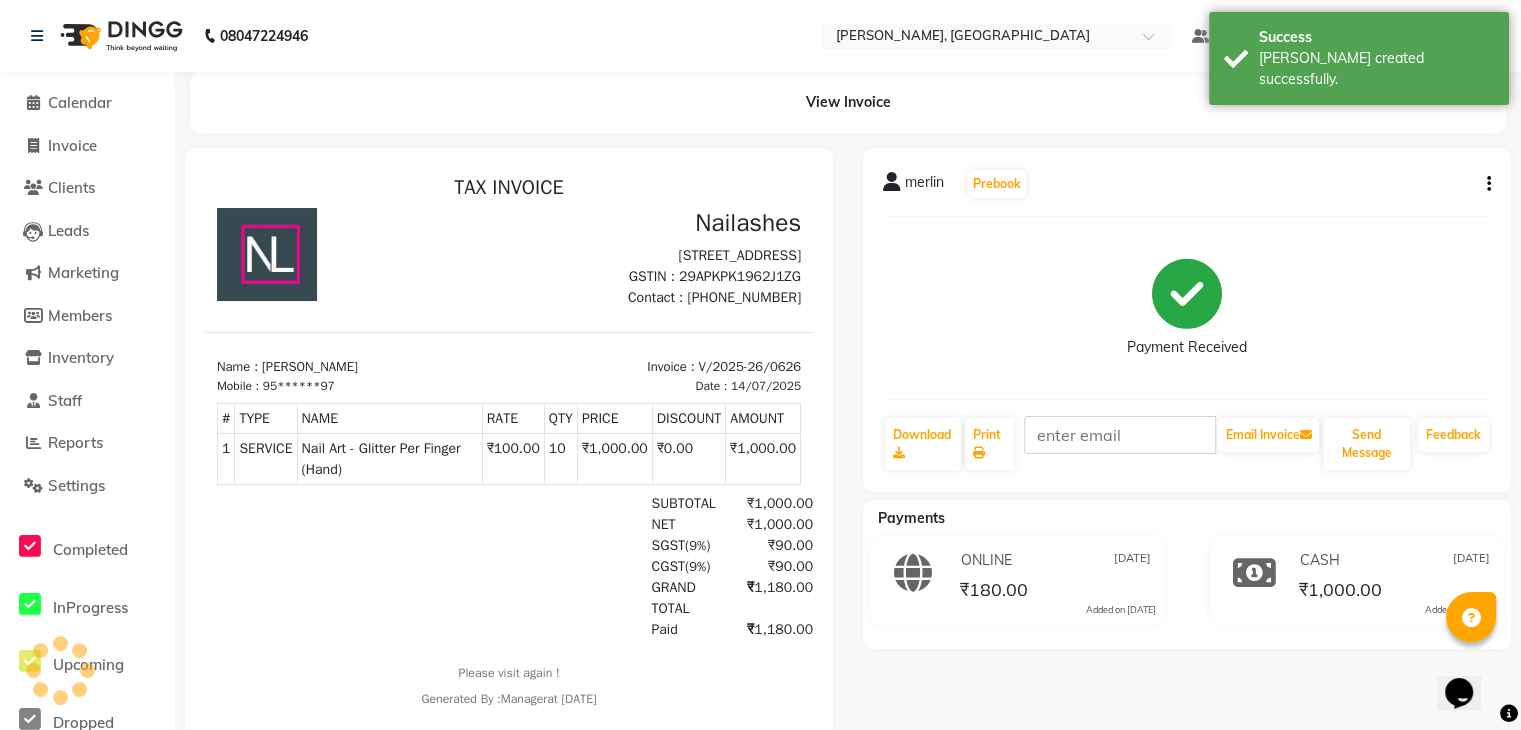 scroll, scrollTop: 0, scrollLeft: 0, axis: both 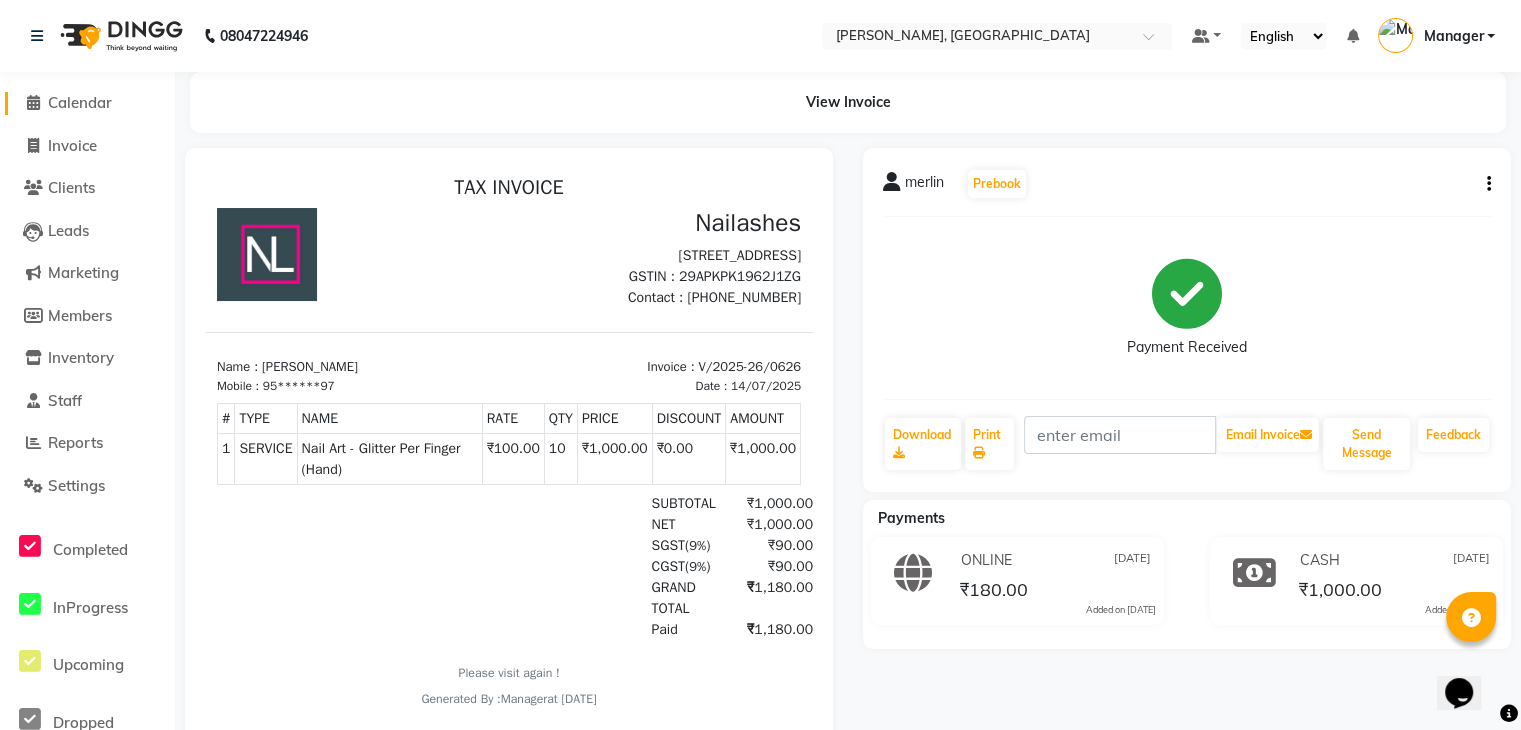 click on "Calendar" 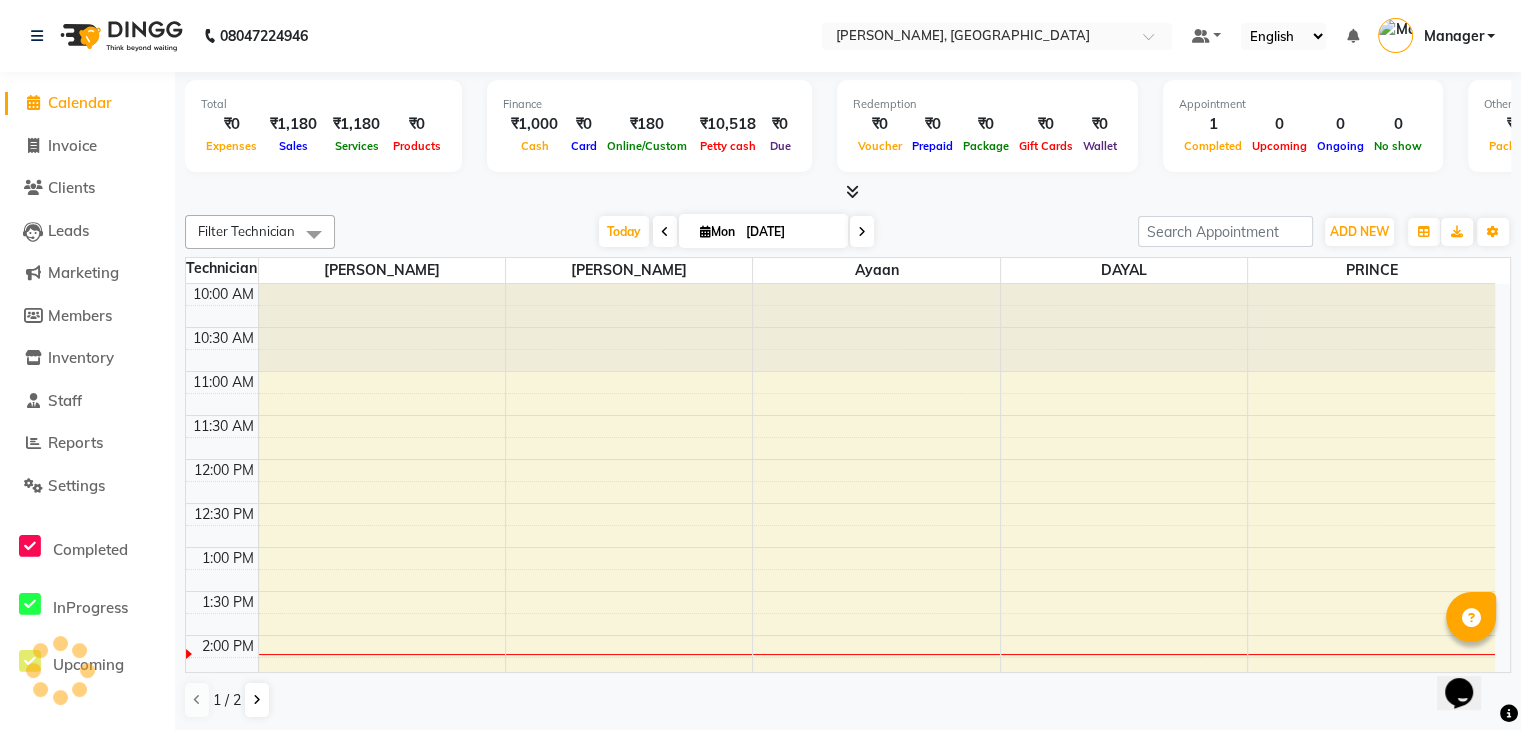 scroll, scrollTop: 0, scrollLeft: 0, axis: both 